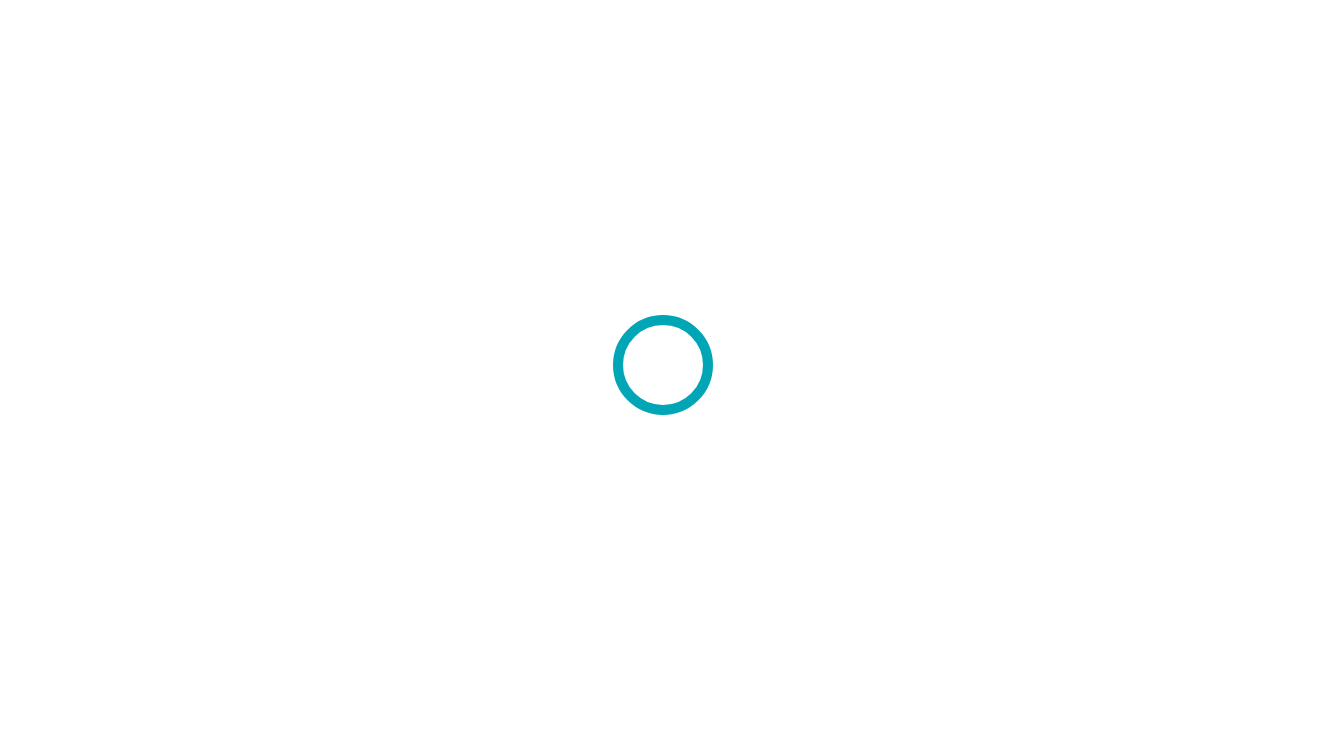 scroll, scrollTop: 0, scrollLeft: 0, axis: both 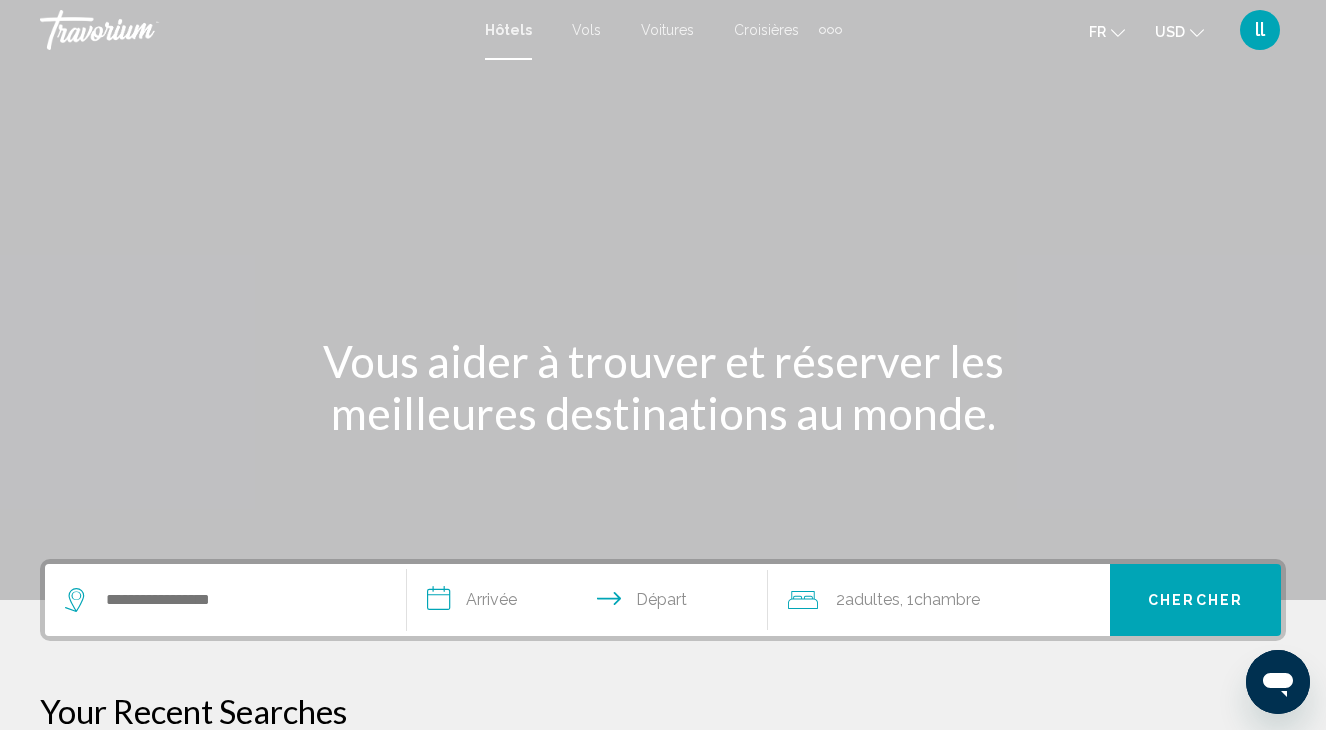click on "Hôtels Vols Voitures Croisières Activités Hôtels Vols Voitures Croisières Activités" at bounding box center [663, 30] 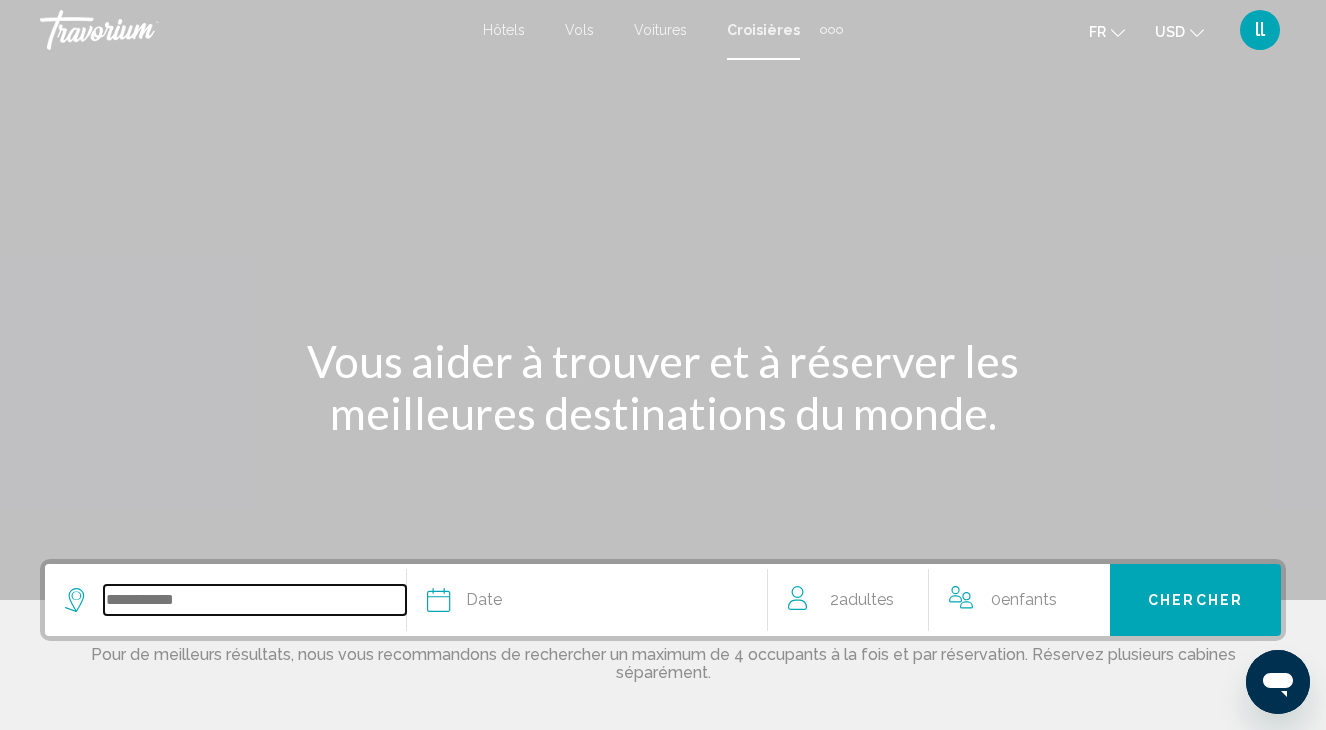 click at bounding box center (255, 600) 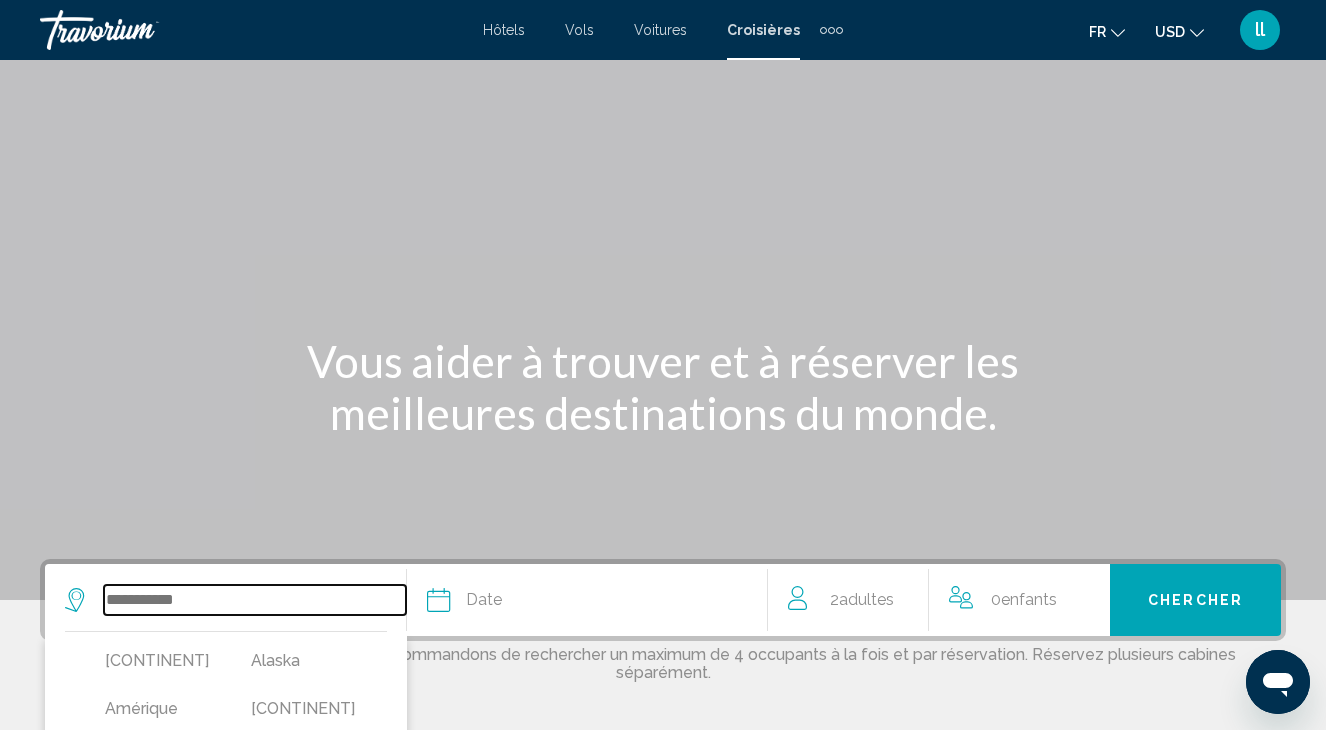 scroll, scrollTop: 448, scrollLeft: 0, axis: vertical 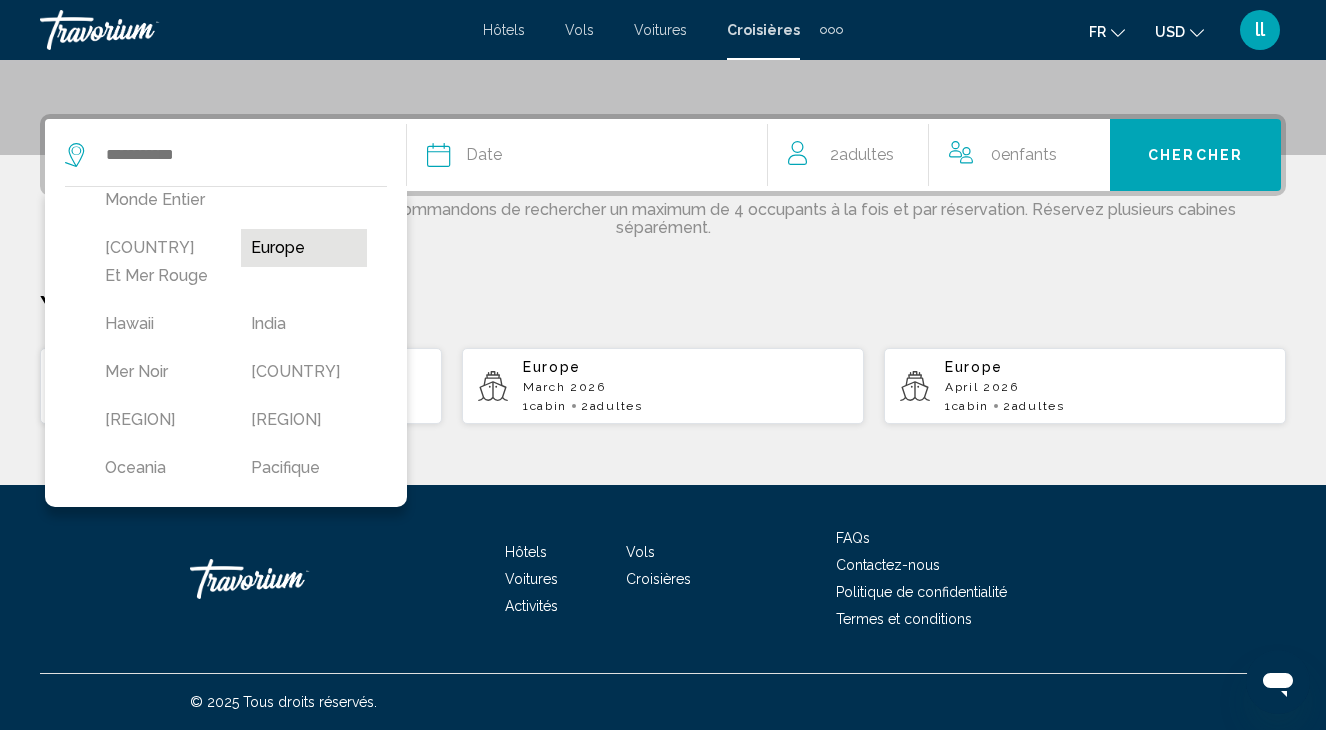 click on "Europe" at bounding box center [304, 248] 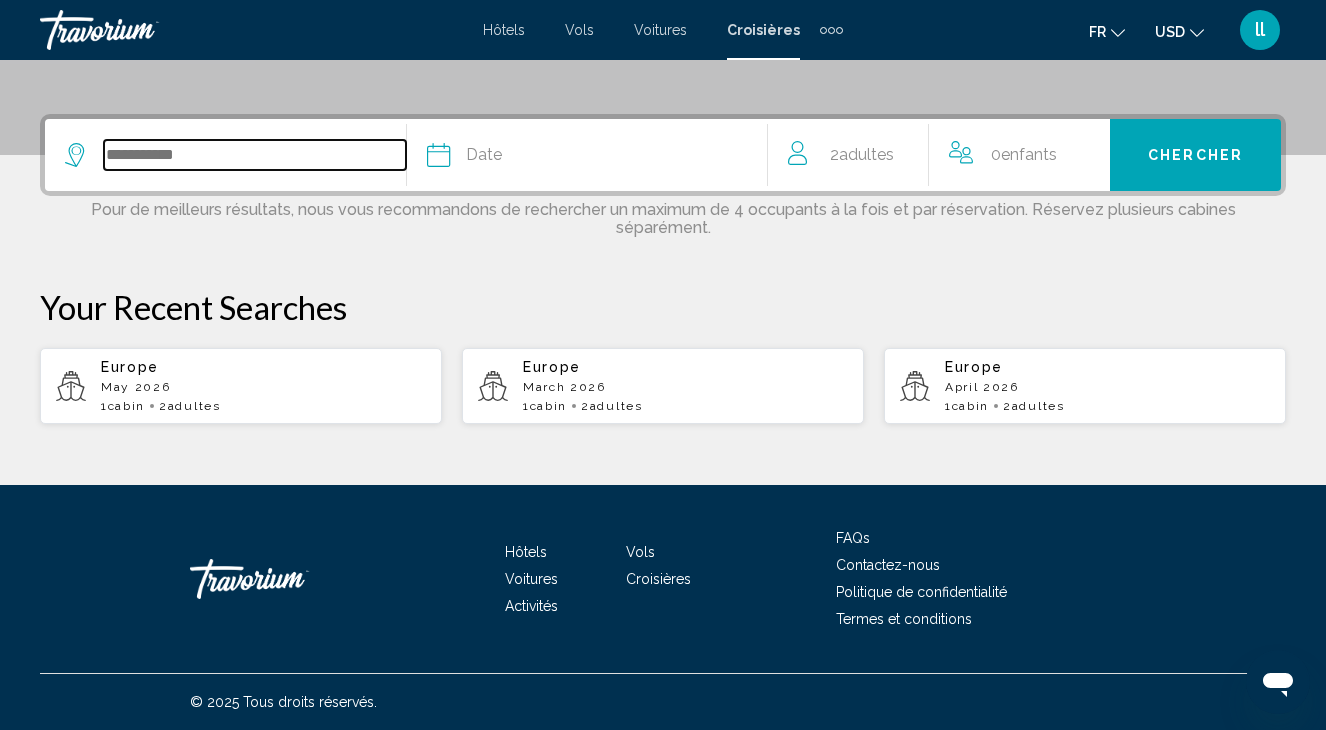 type on "******" 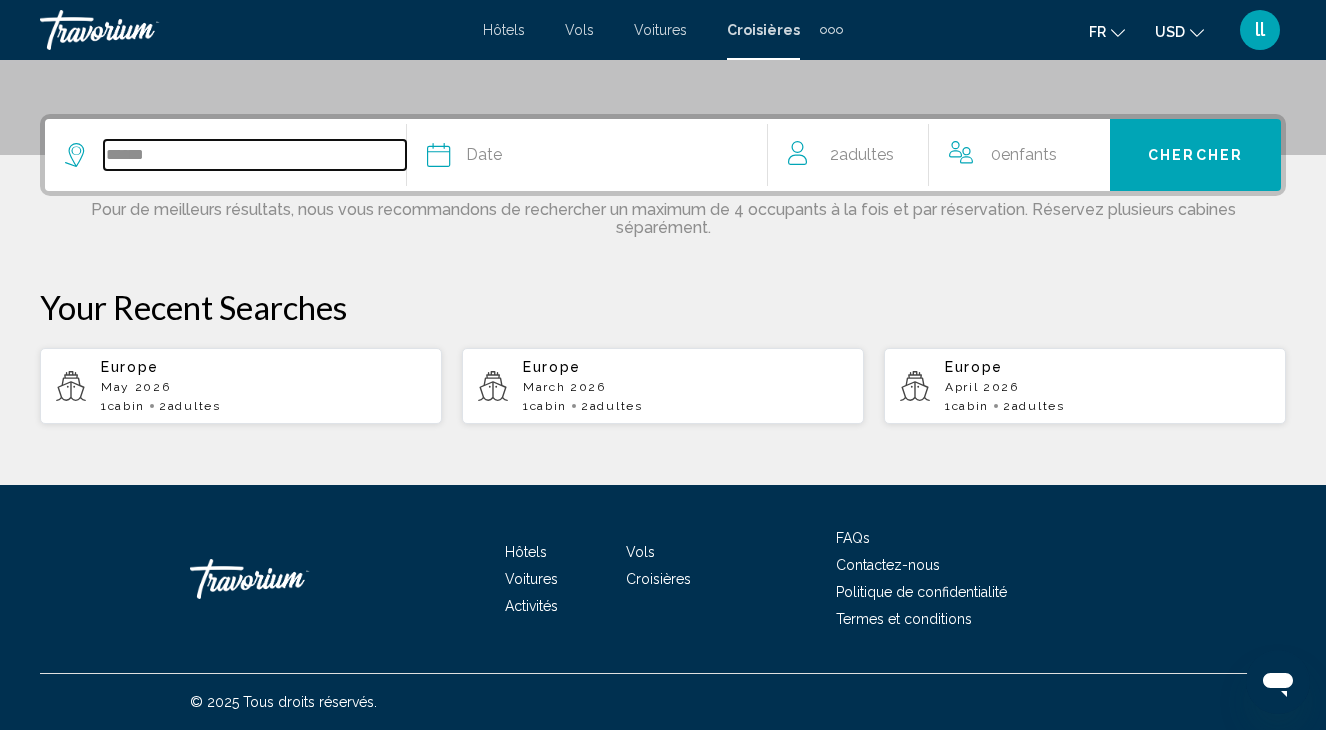 scroll, scrollTop: 449, scrollLeft: 0, axis: vertical 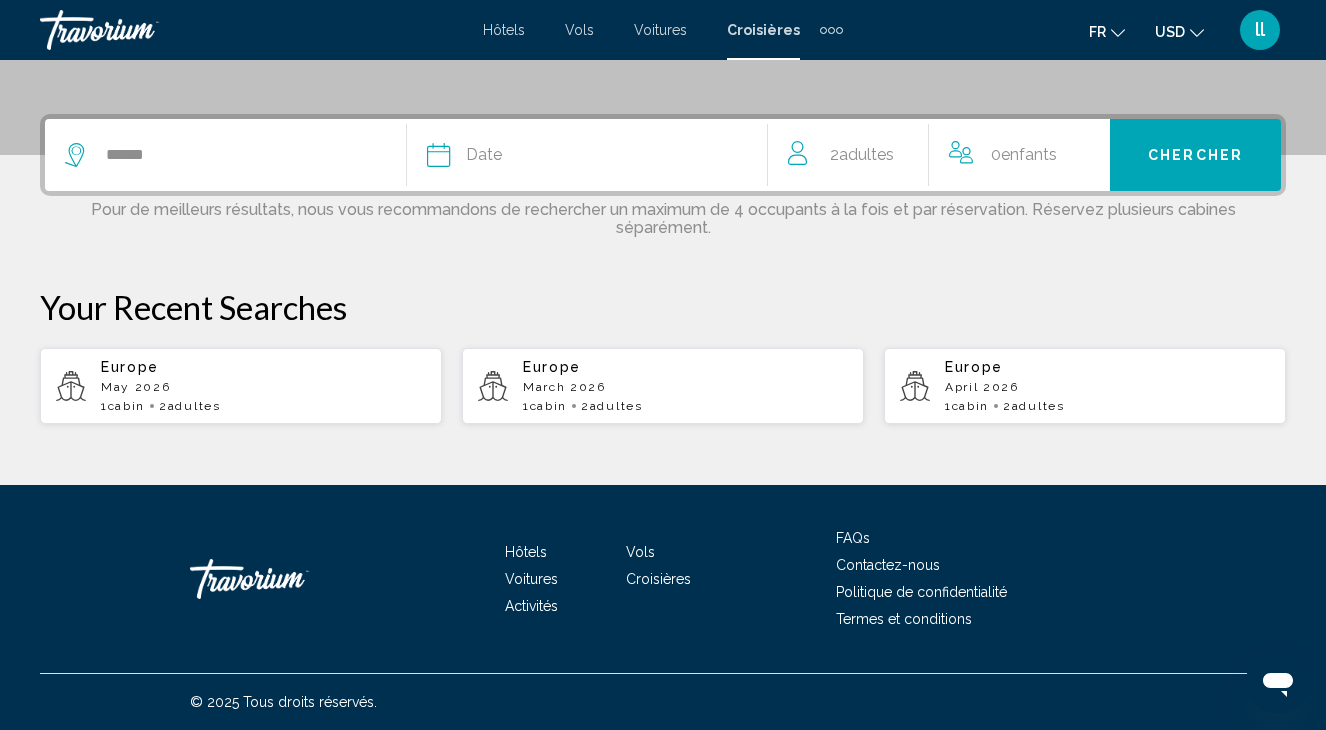 click on "Date" 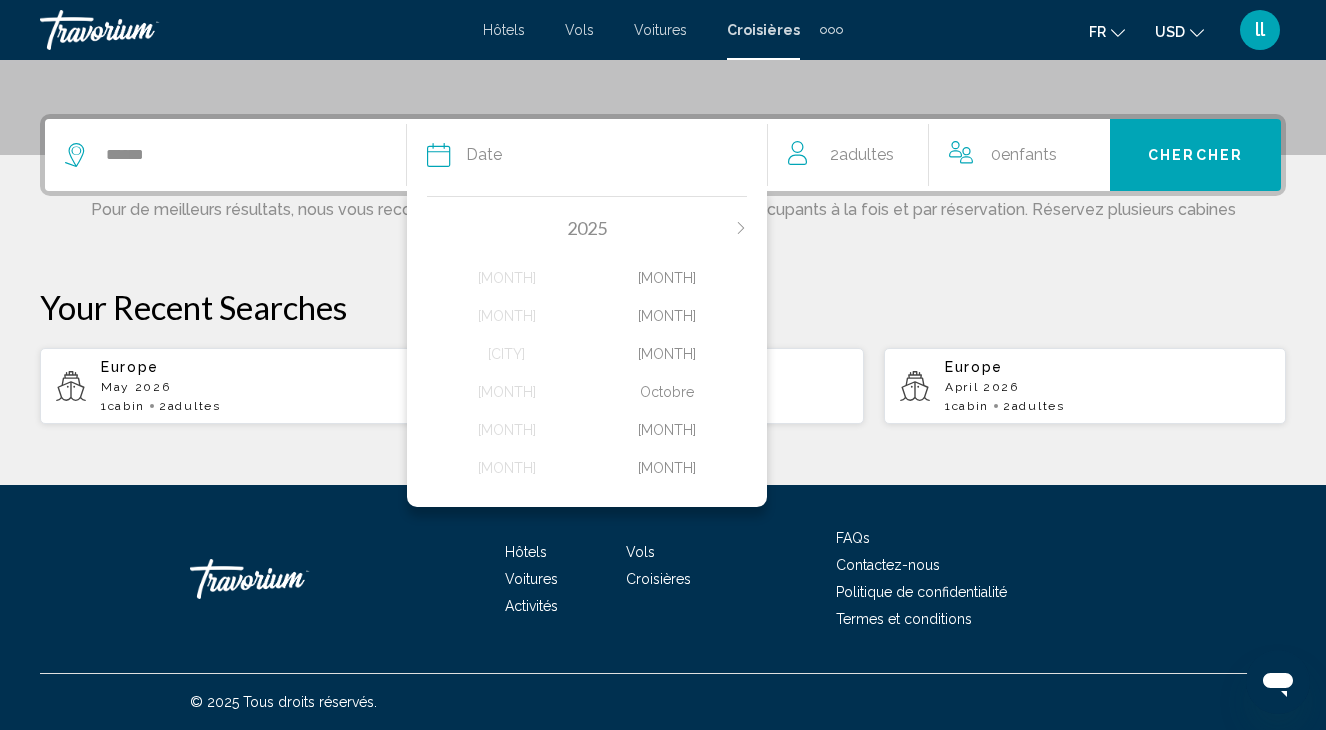 click 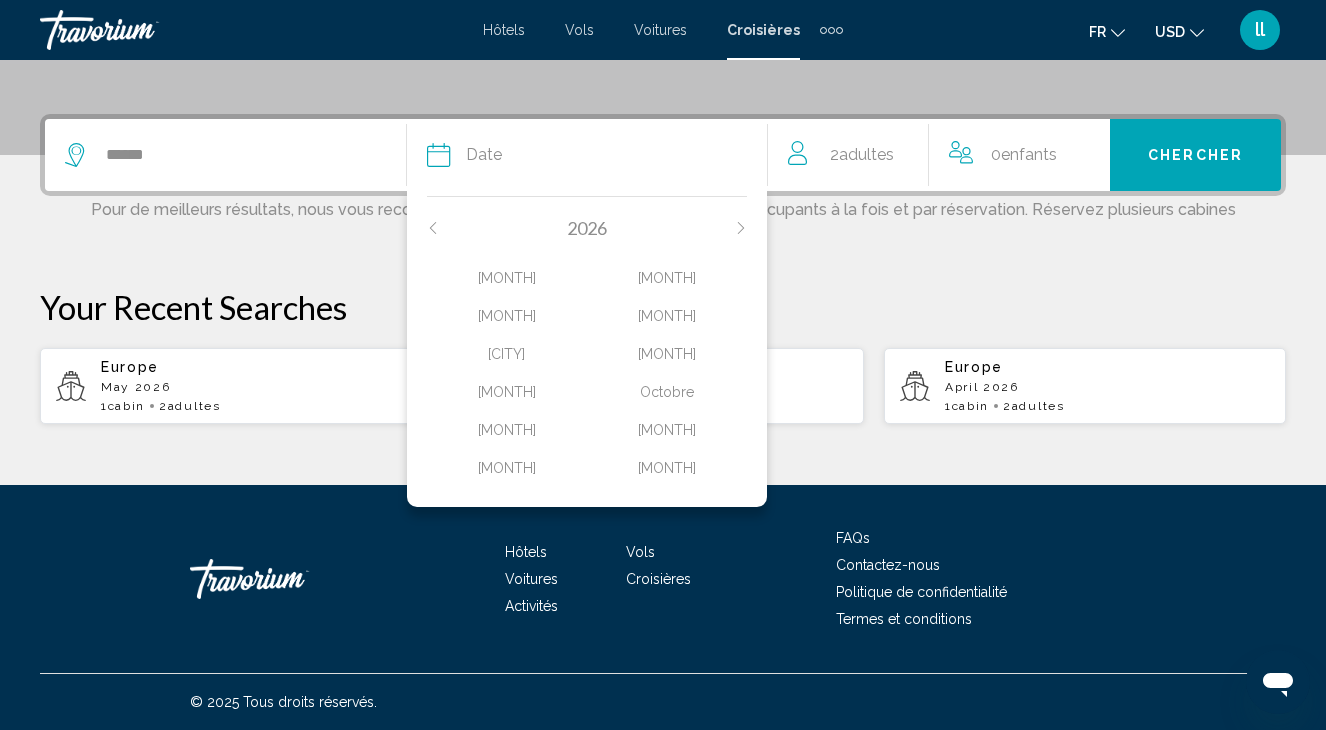 scroll, scrollTop: 449, scrollLeft: 1, axis: both 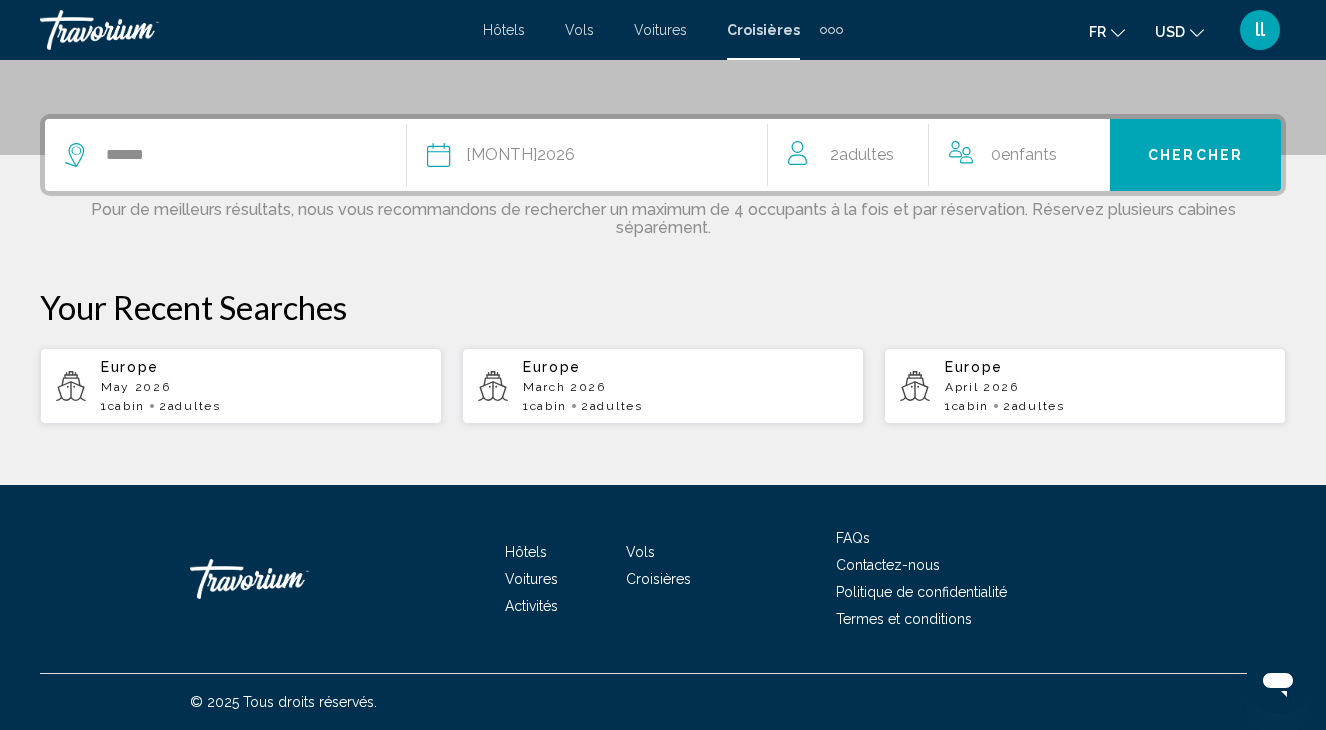 click on "USD
USD ($) MXN (Mex$) CAD (Can$) GBP (£) EUR (€) AUD (A$) NZD (NZ$) CNY (CN¥)" 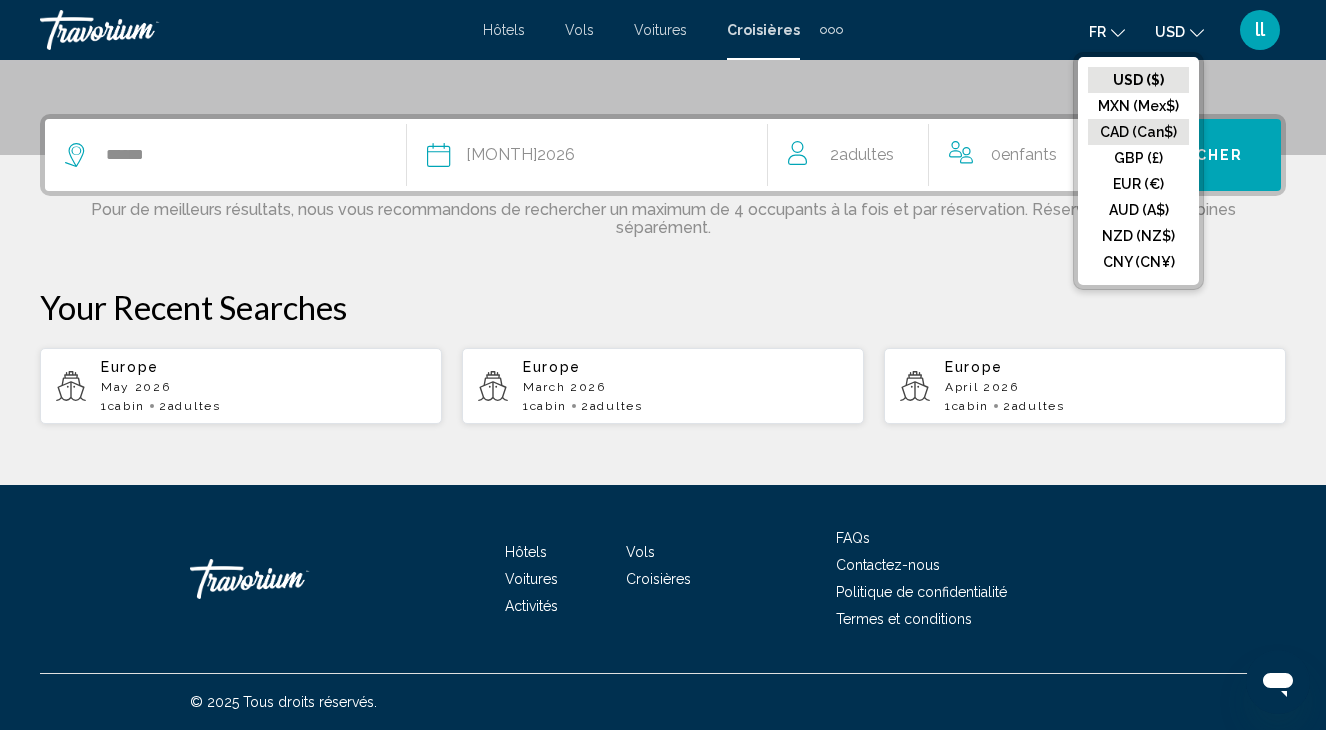 click on "CAD (Can$)" 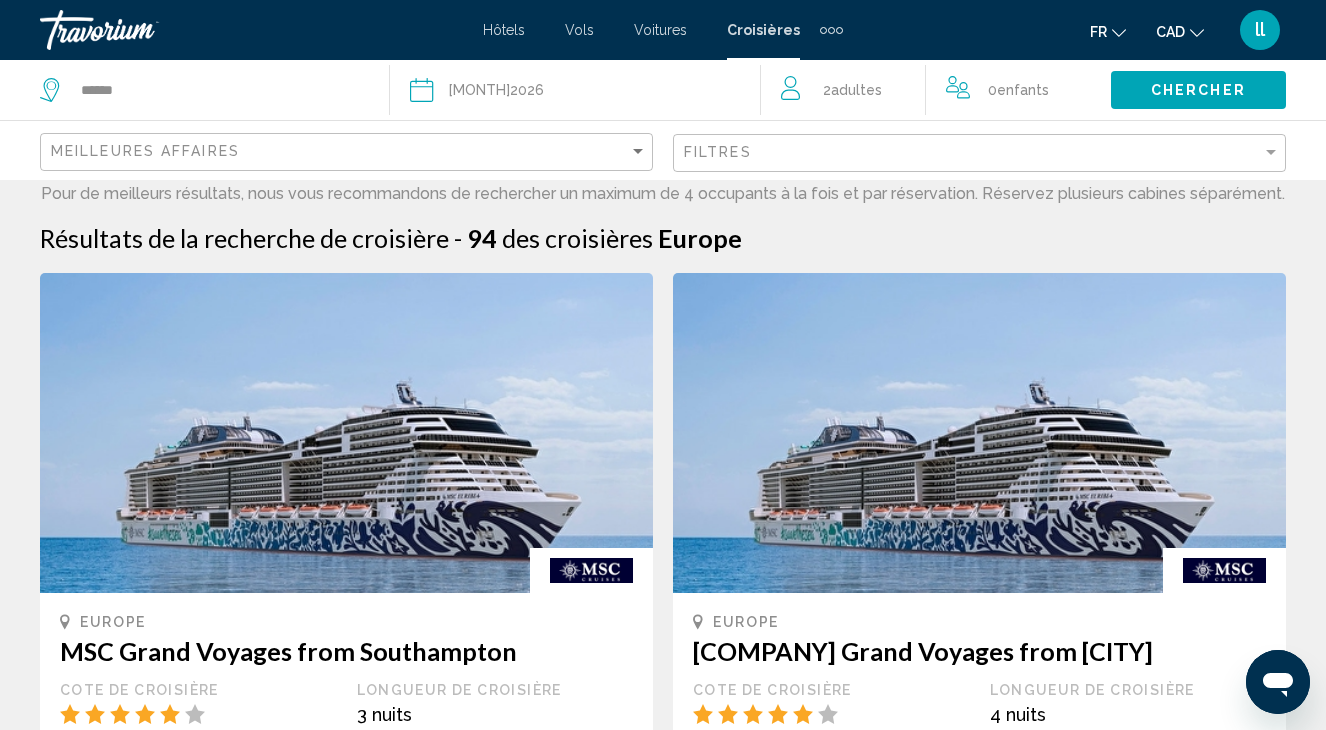 scroll, scrollTop: 0, scrollLeft: 0, axis: both 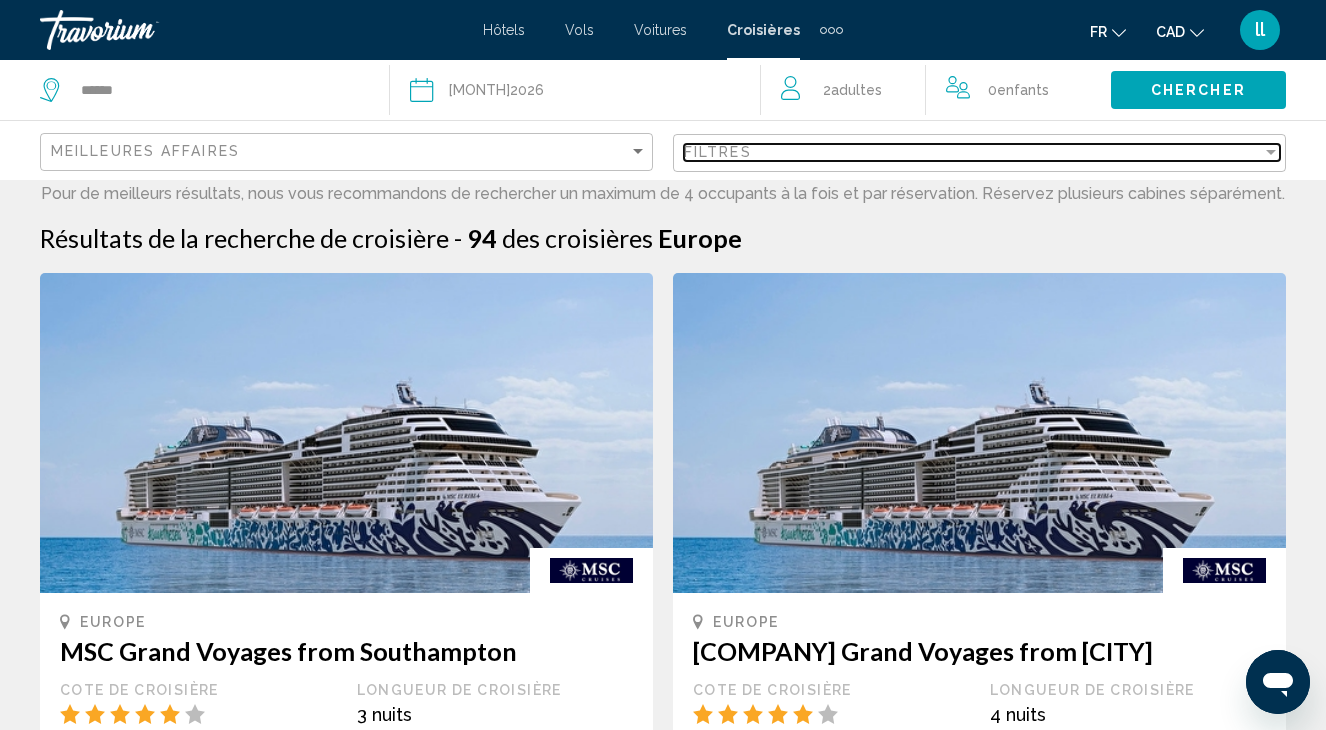 click on "Filtres" at bounding box center (973, 152) 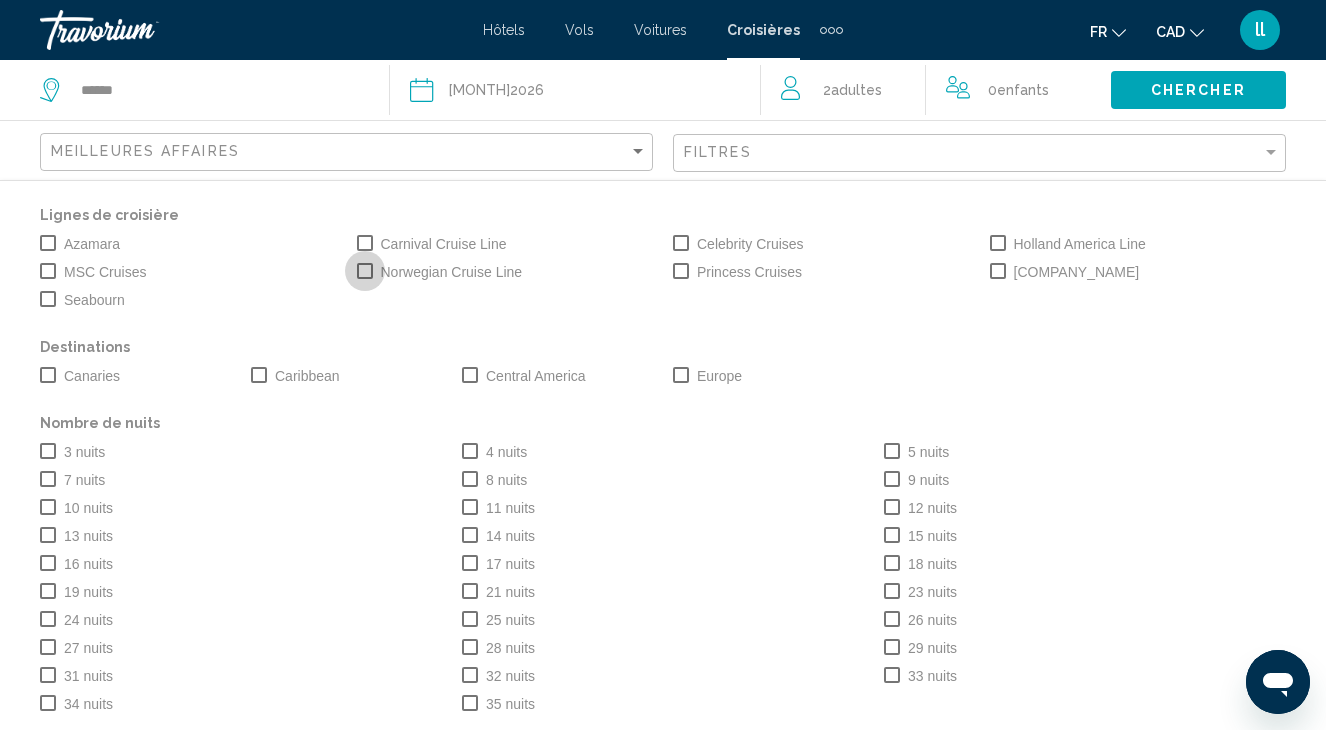 click at bounding box center (365, 271) 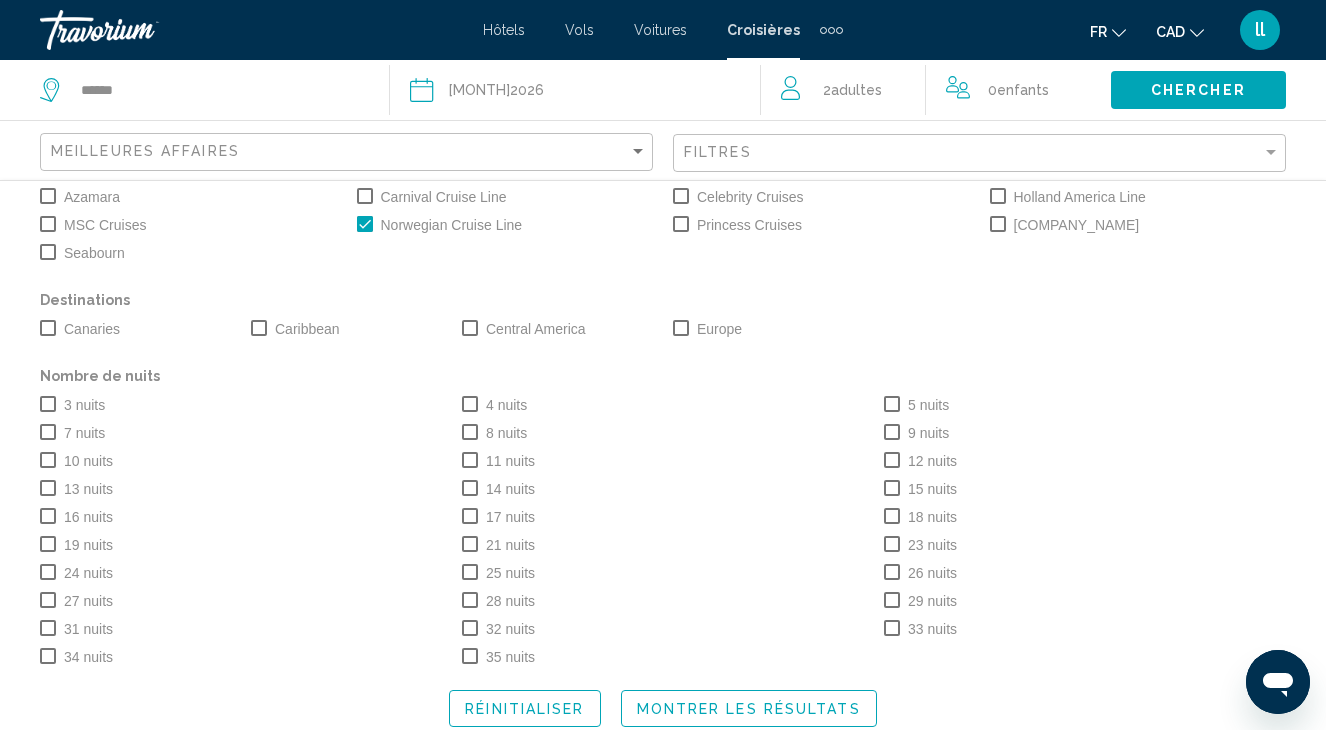 scroll, scrollTop: 47, scrollLeft: 0, axis: vertical 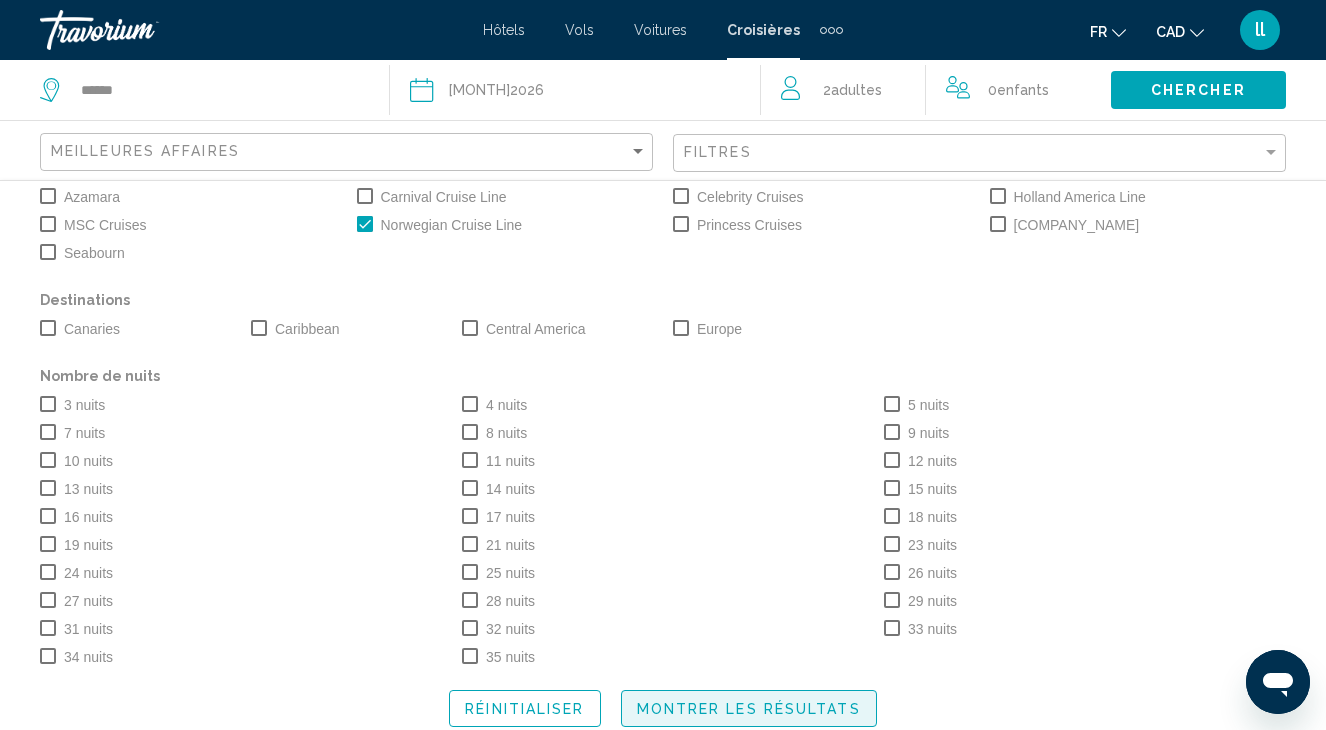 click on "Montrer les résultats" 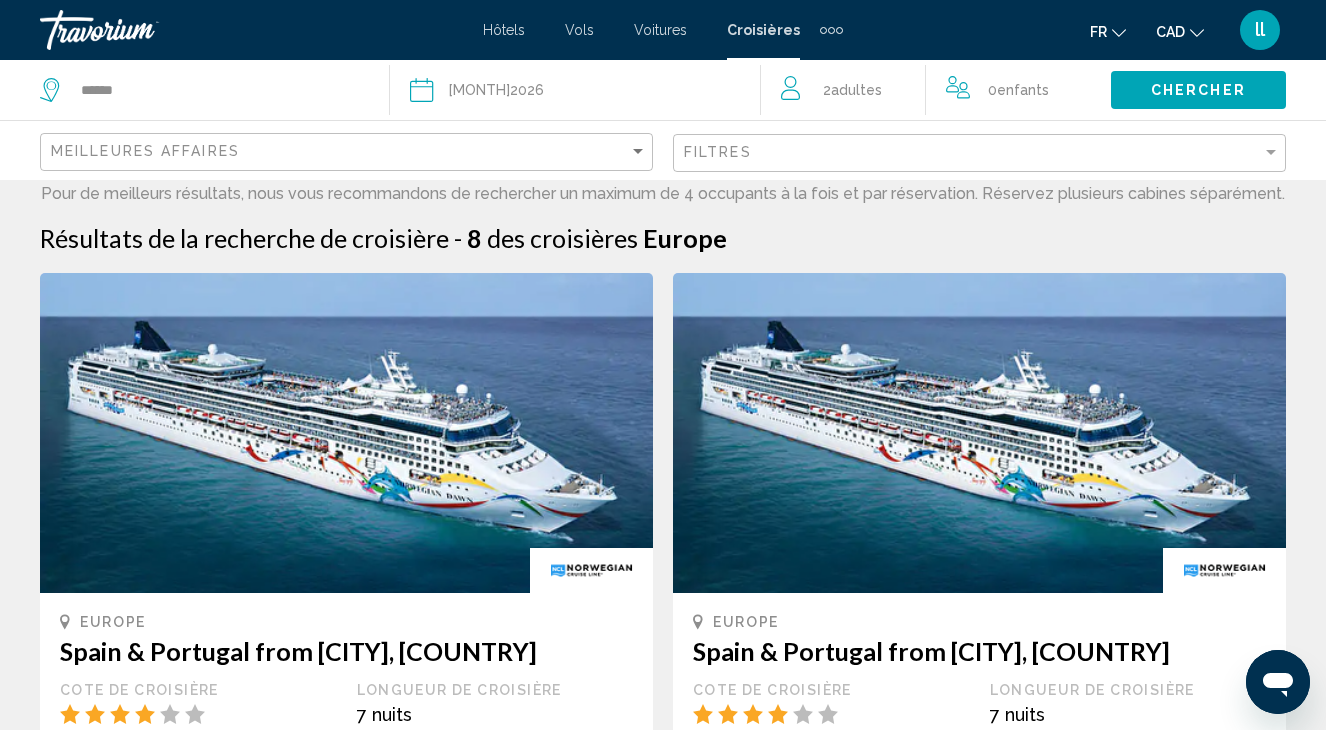 scroll, scrollTop: 0, scrollLeft: 0, axis: both 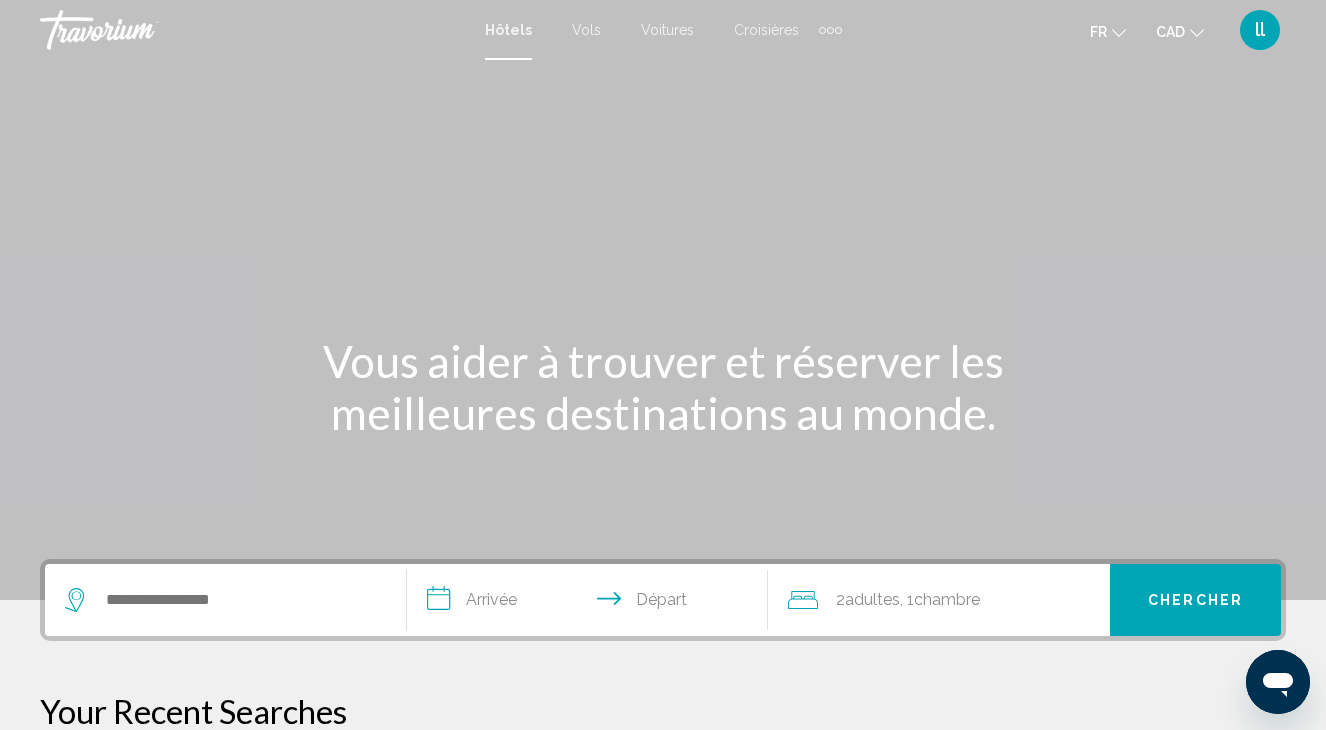 click on "Croisières" at bounding box center [766, 30] 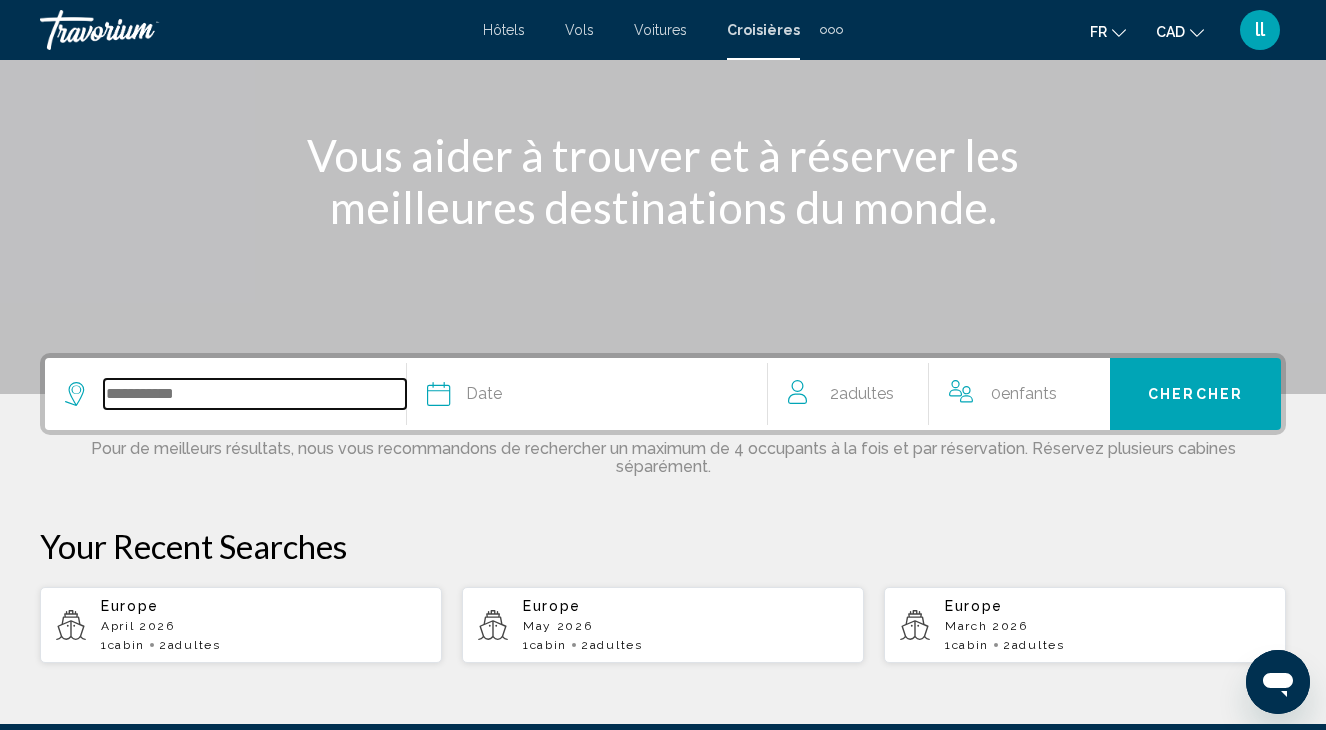 click at bounding box center [255, 394] 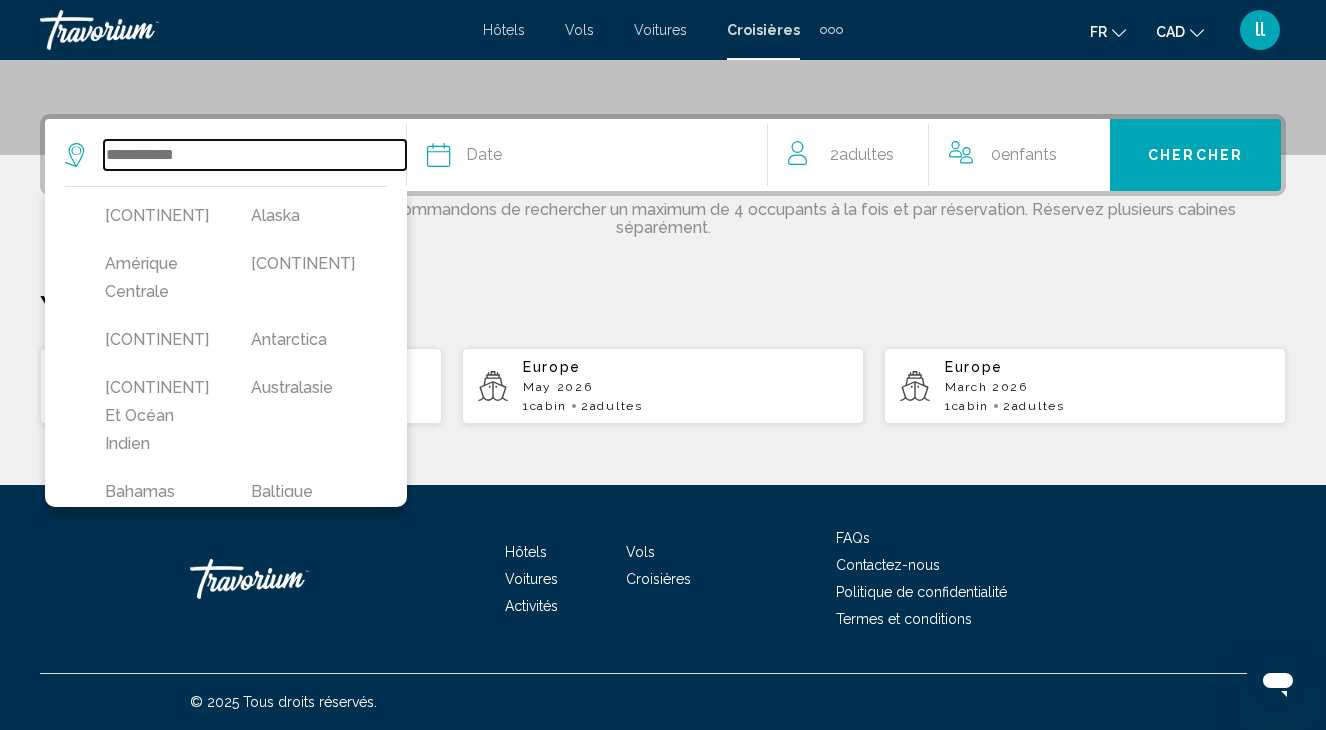 scroll, scrollTop: 448, scrollLeft: 0, axis: vertical 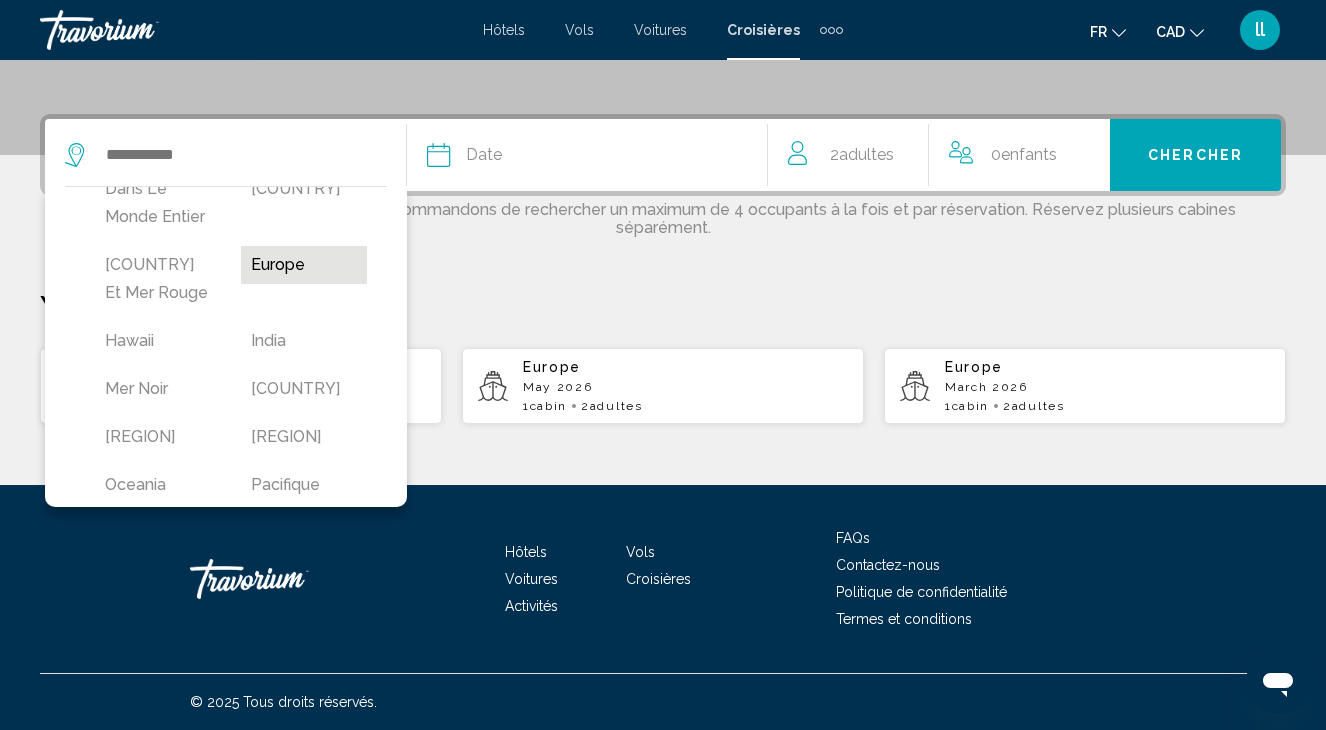 click on "Europe" at bounding box center [304, 265] 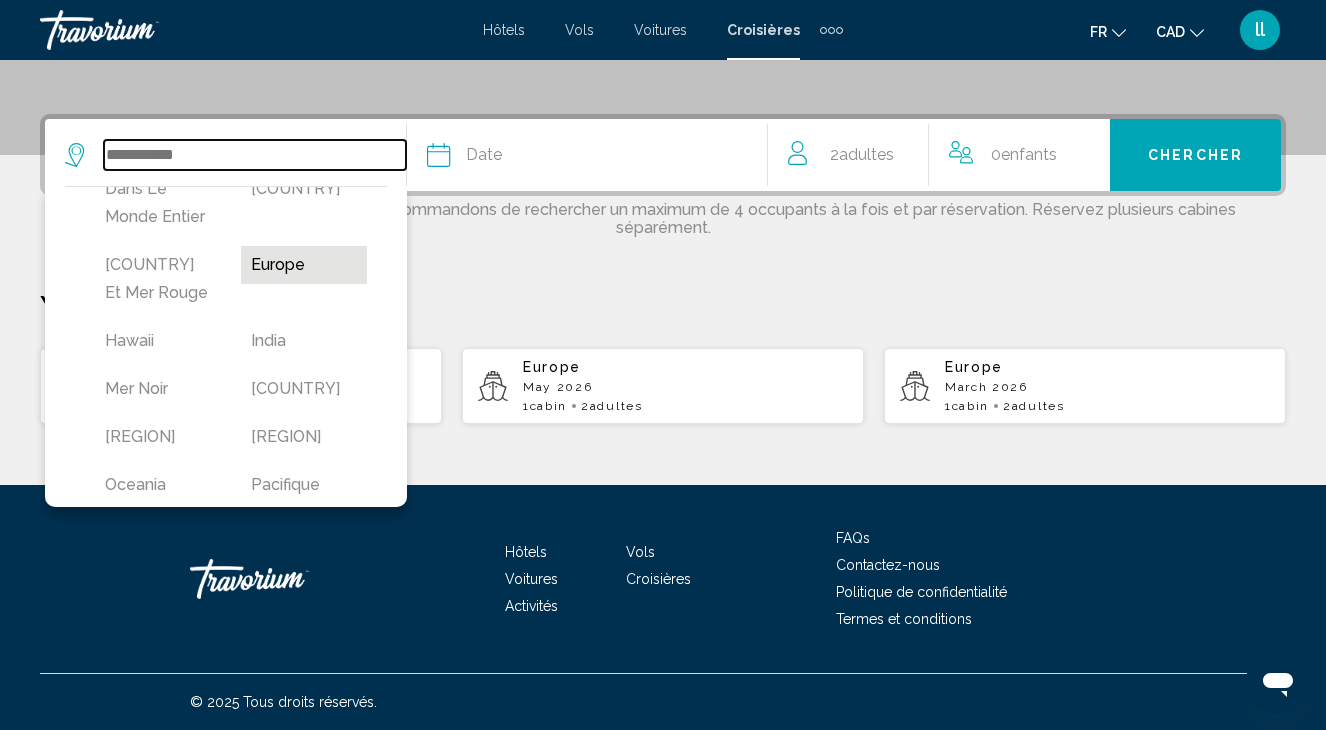 type on "******" 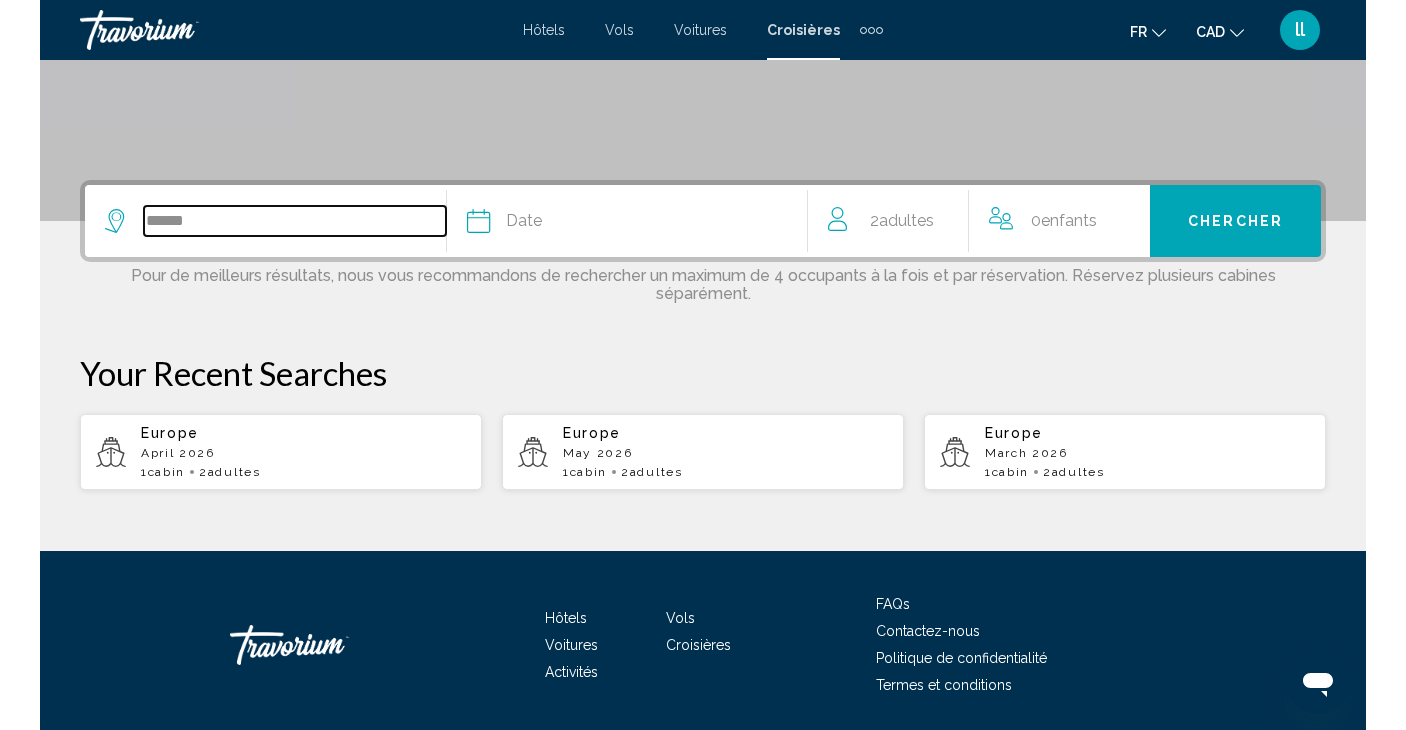 scroll, scrollTop: 380, scrollLeft: 0, axis: vertical 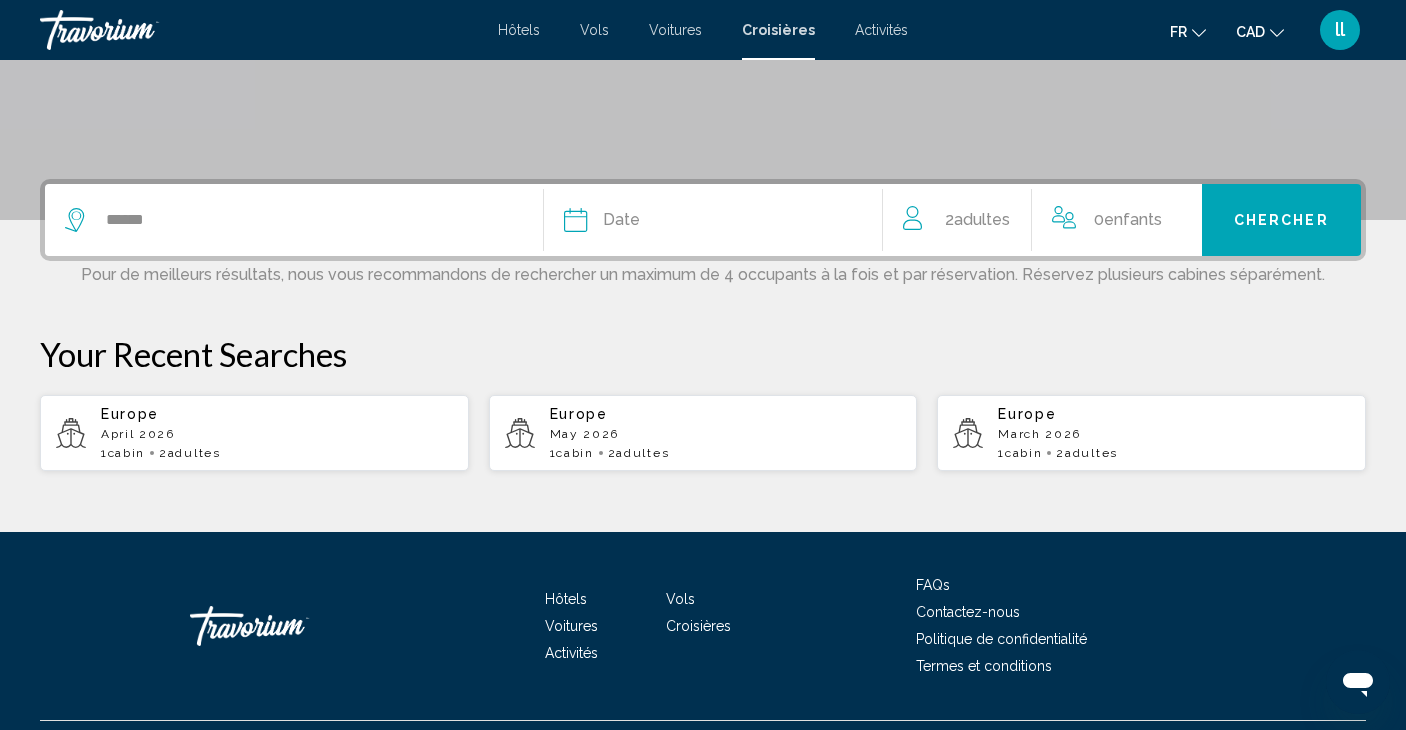 click on "Adultes" 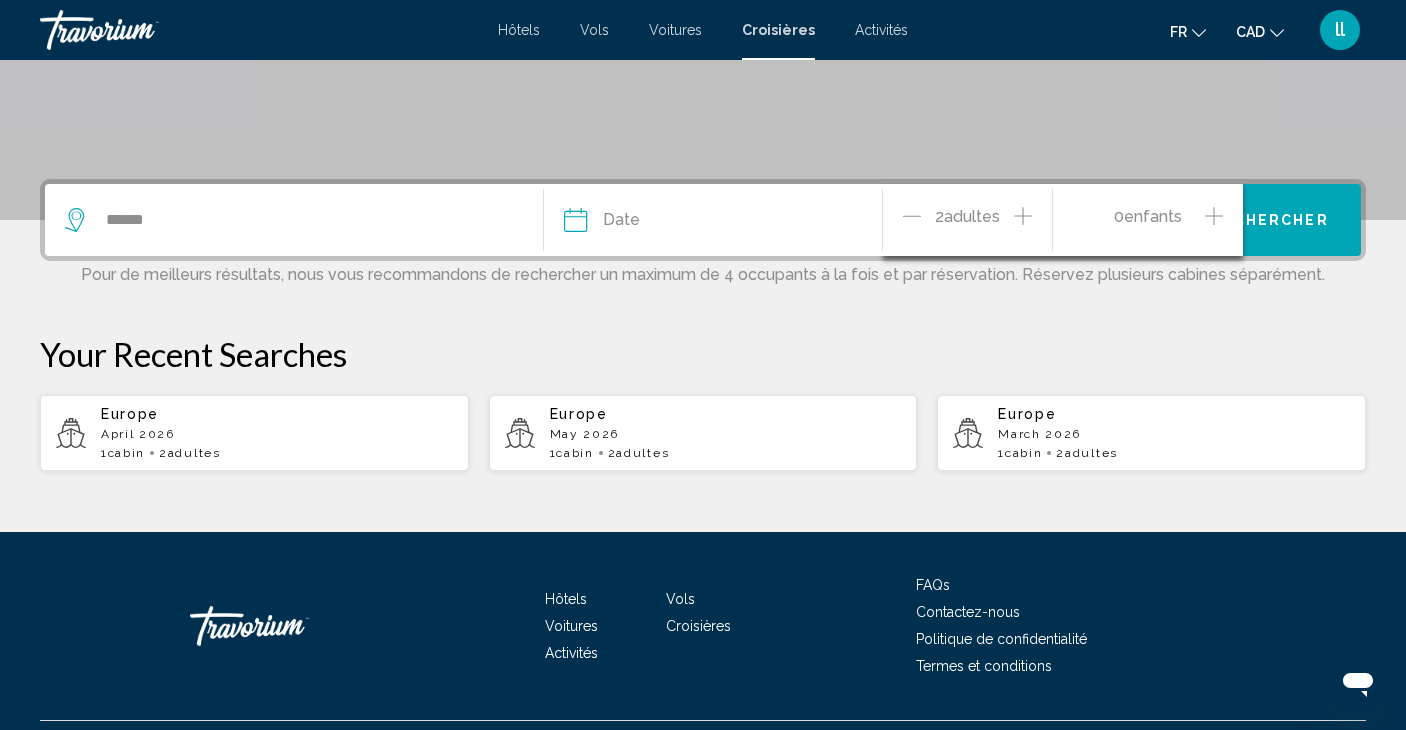 scroll, scrollTop: 430, scrollLeft: 0, axis: vertical 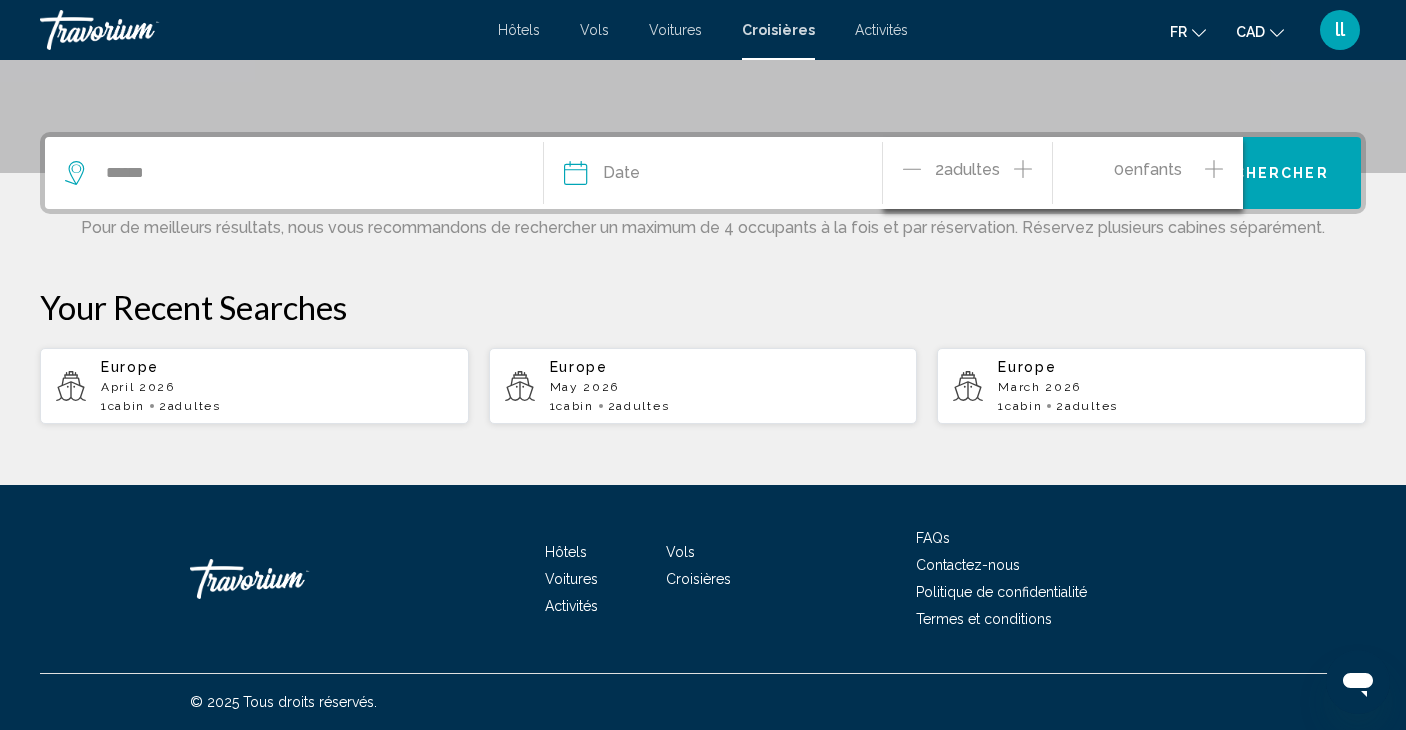 click 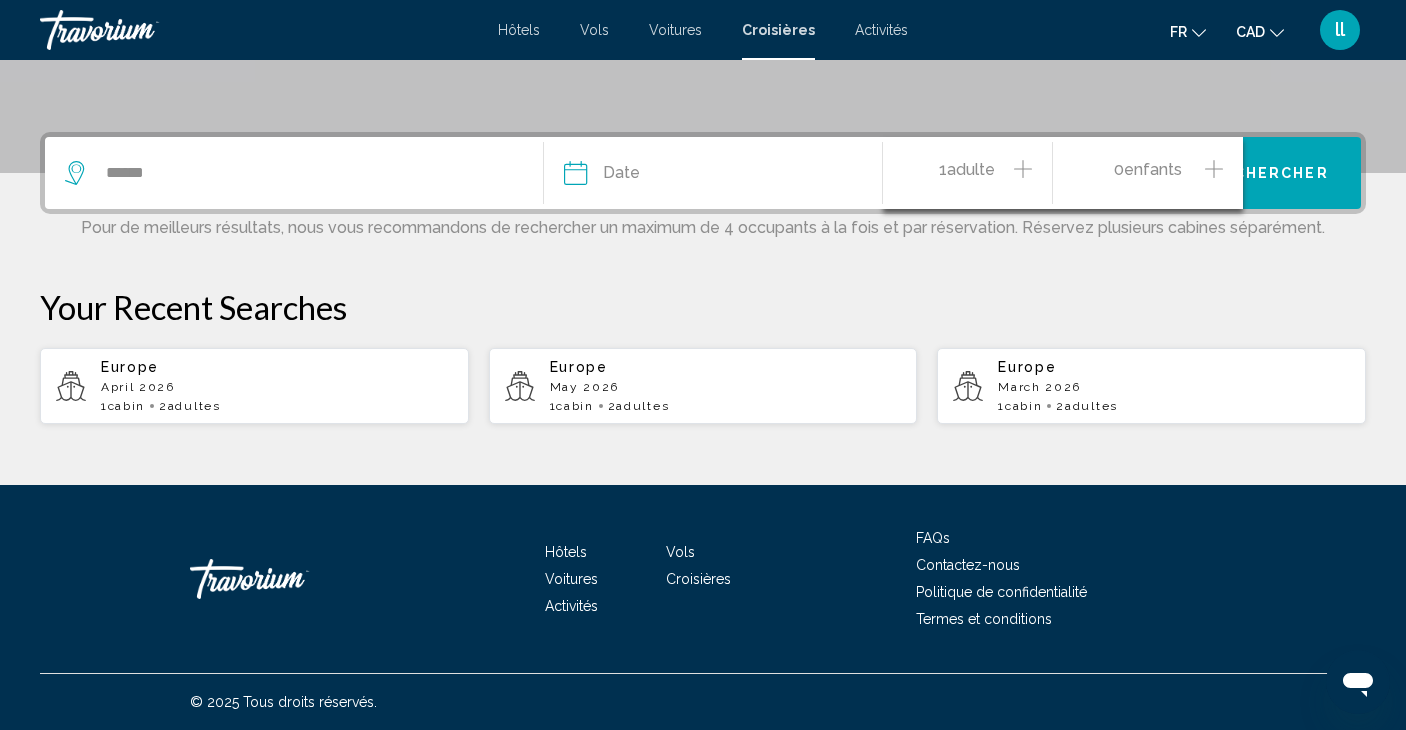 click on "Date
Janvier Février Mars Avril Peut Juin Juillet Août Septembre Octobre Novembre Décembre
1 Adulte Adultes
0 Enfant Enfants Chercher Pour de meilleurs résultats, nous vous recommandons de rechercher un maximum de 4 occupants à la fois et par réservation. Réservez plusieurs cabines séparément. Your Recent Searches
[COUNTRY] [MONTH] [YEAR] 1 cabin 2 Adulte Adultes
[COUNTRY] [MONTH] [YEAR] 1 cabin 2 Adulte Adultes
[COUNTRY] [MONTH] [YEAR] 1 cabin 2 Adulte Adultes" at bounding box center (703, 278) 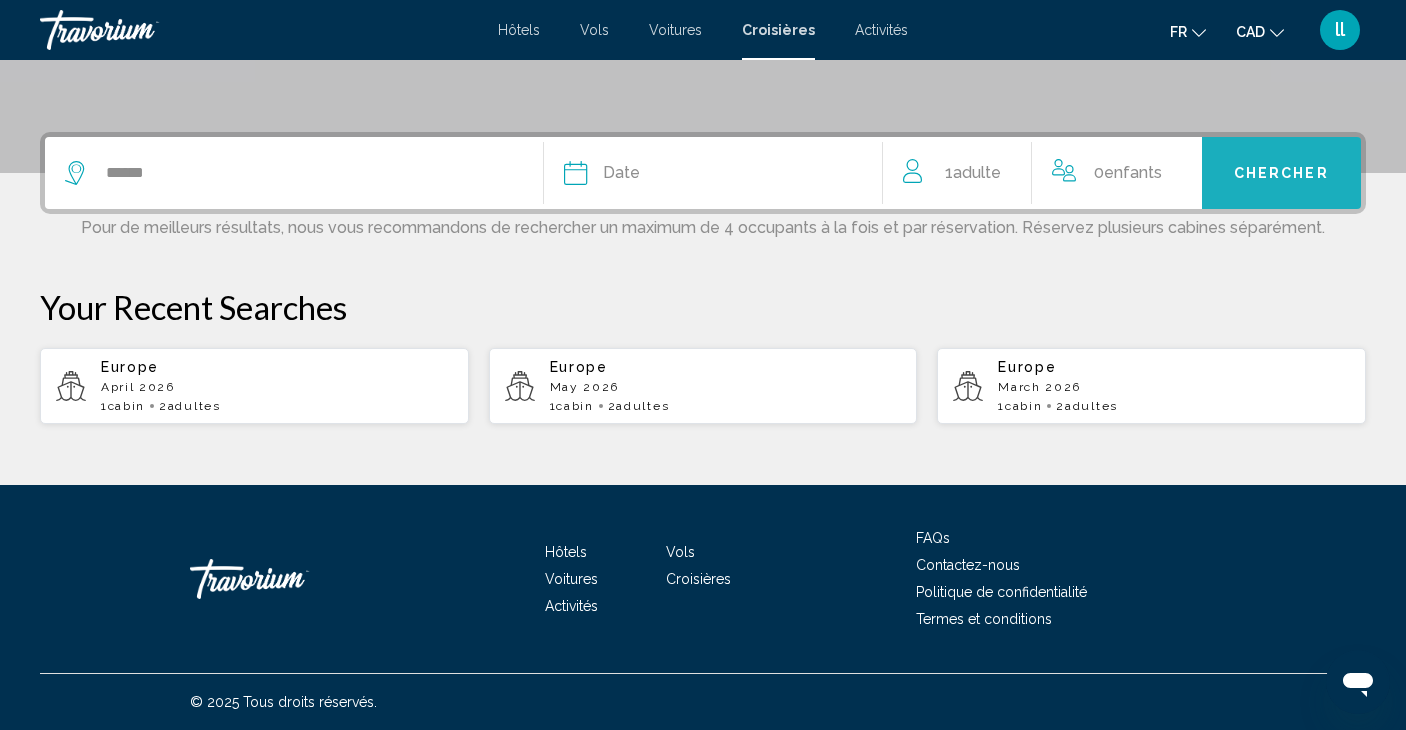 click on "Chercher" at bounding box center [1281, 174] 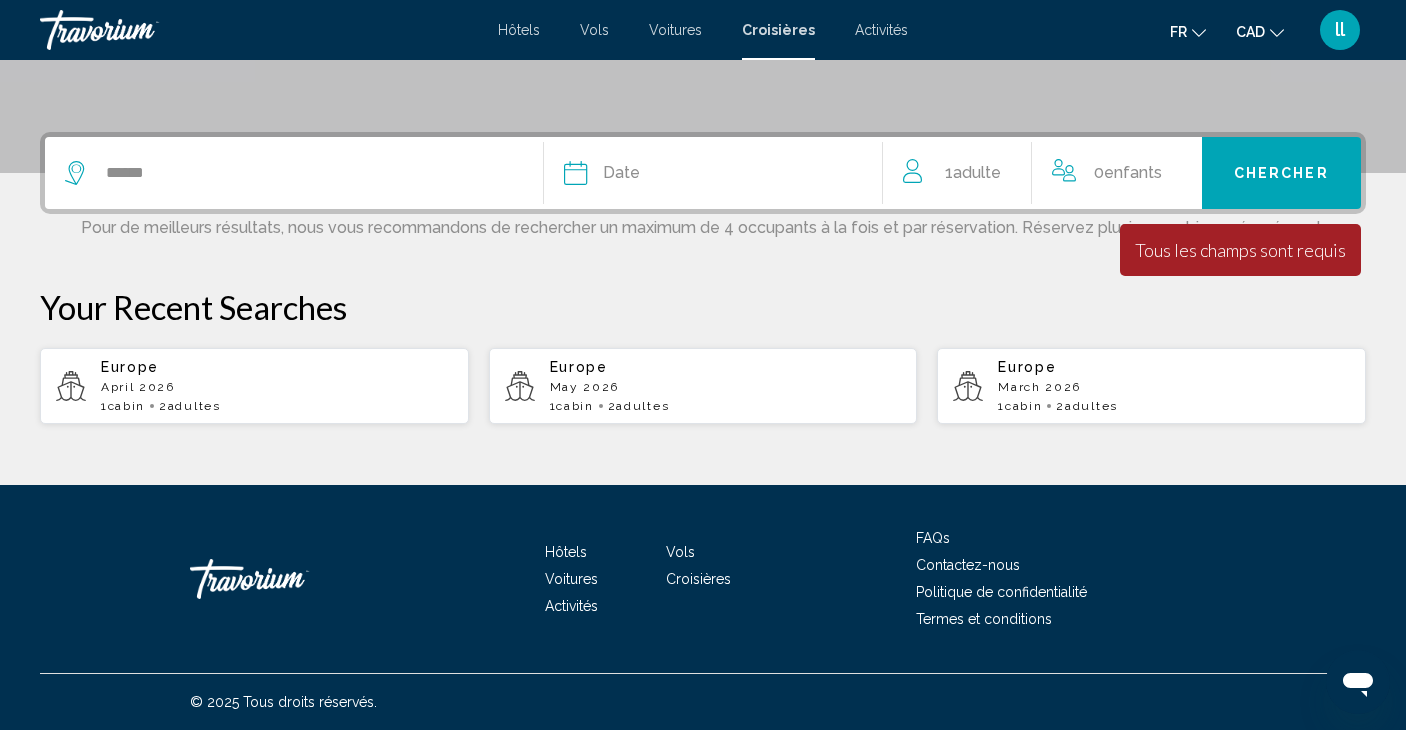 click on "Date" 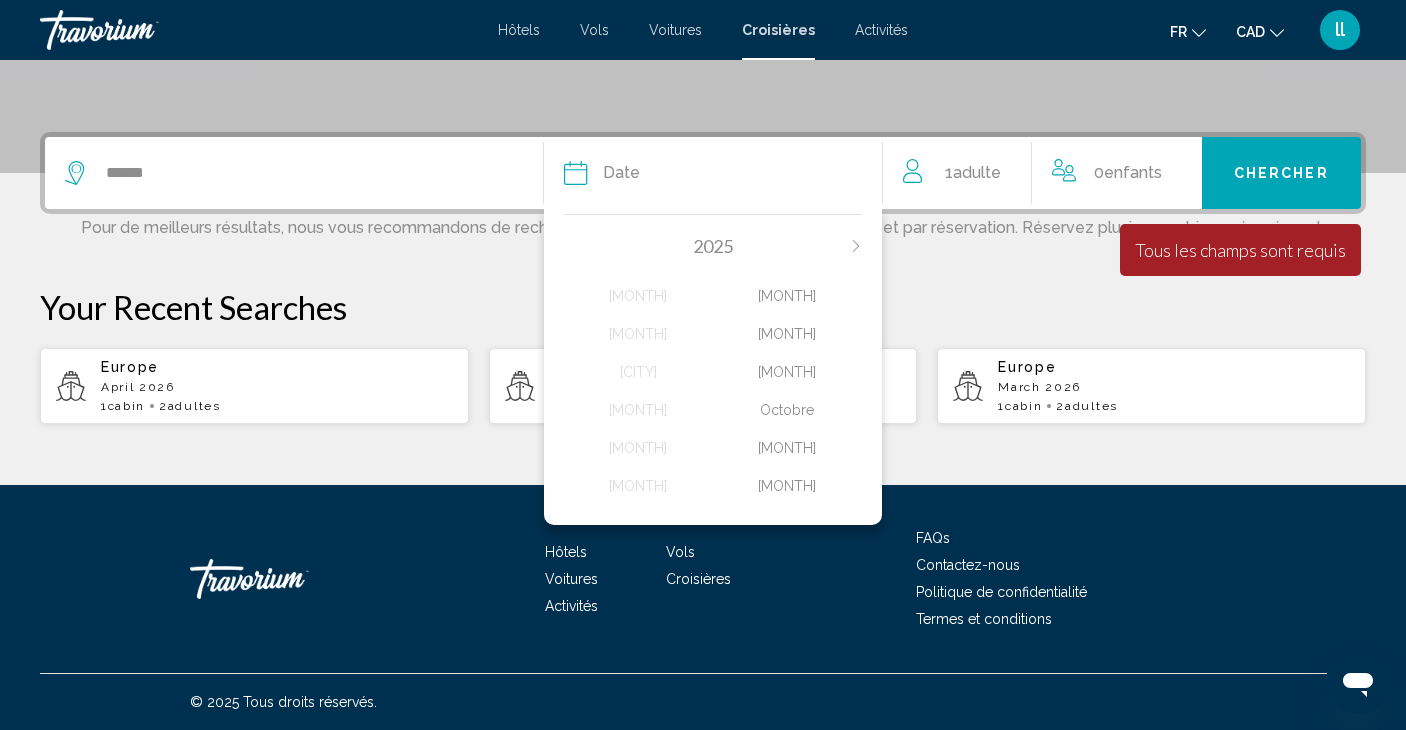 click 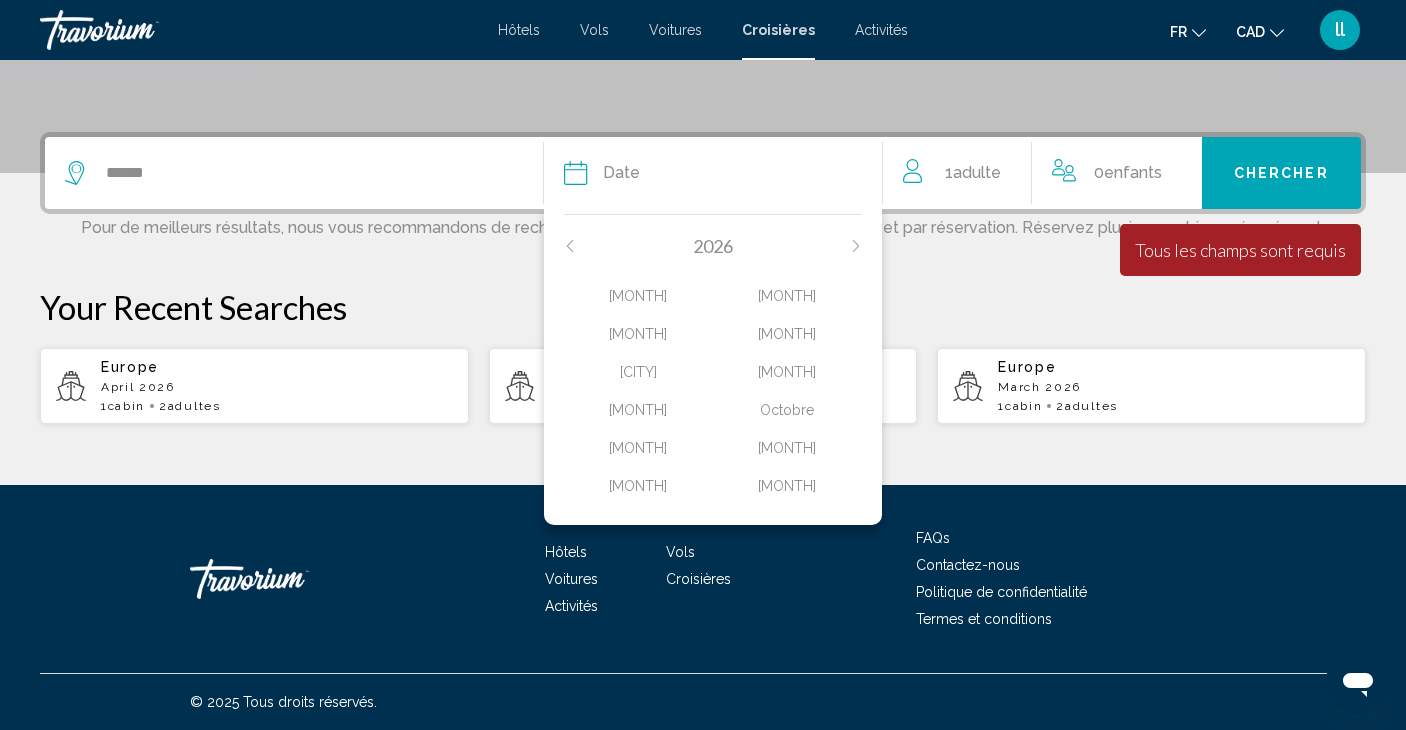click on "Your Recent Searches" at bounding box center [703, 307] 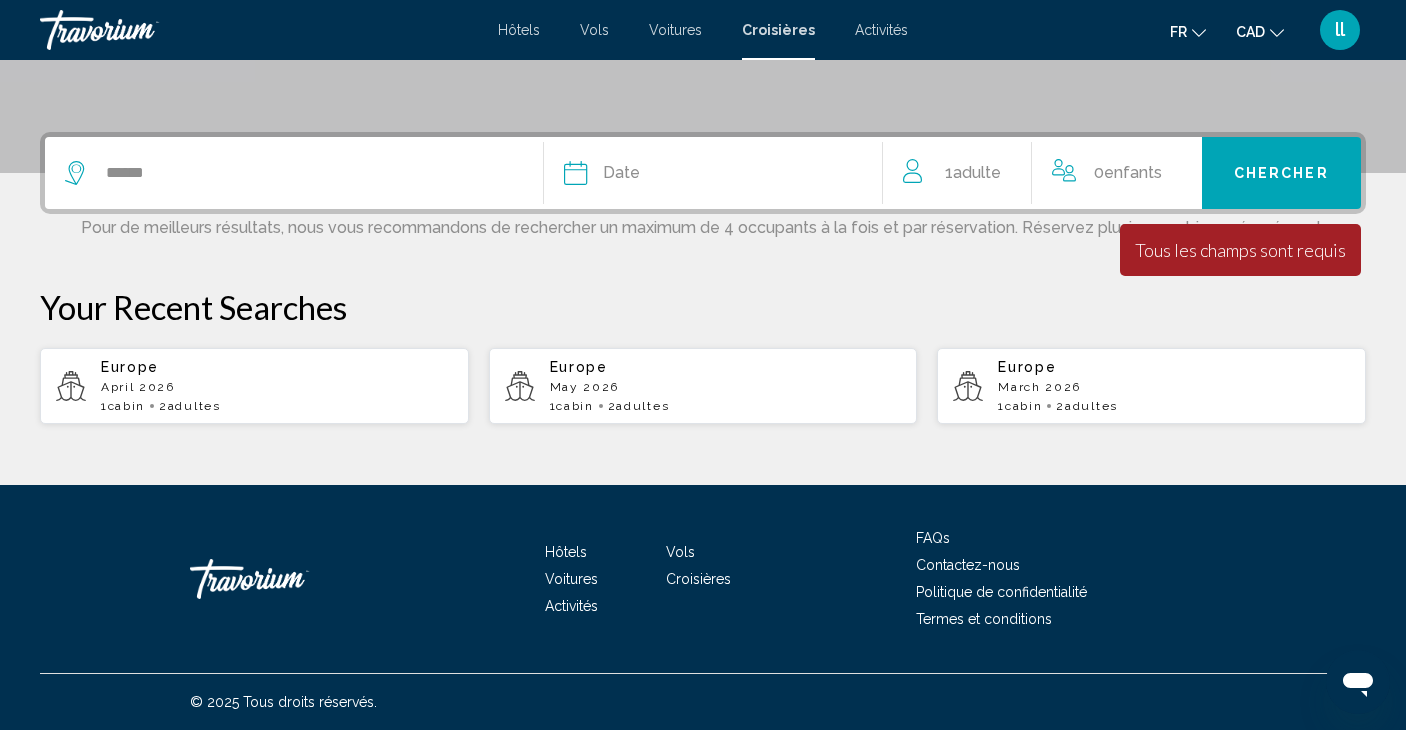 click on "Date" 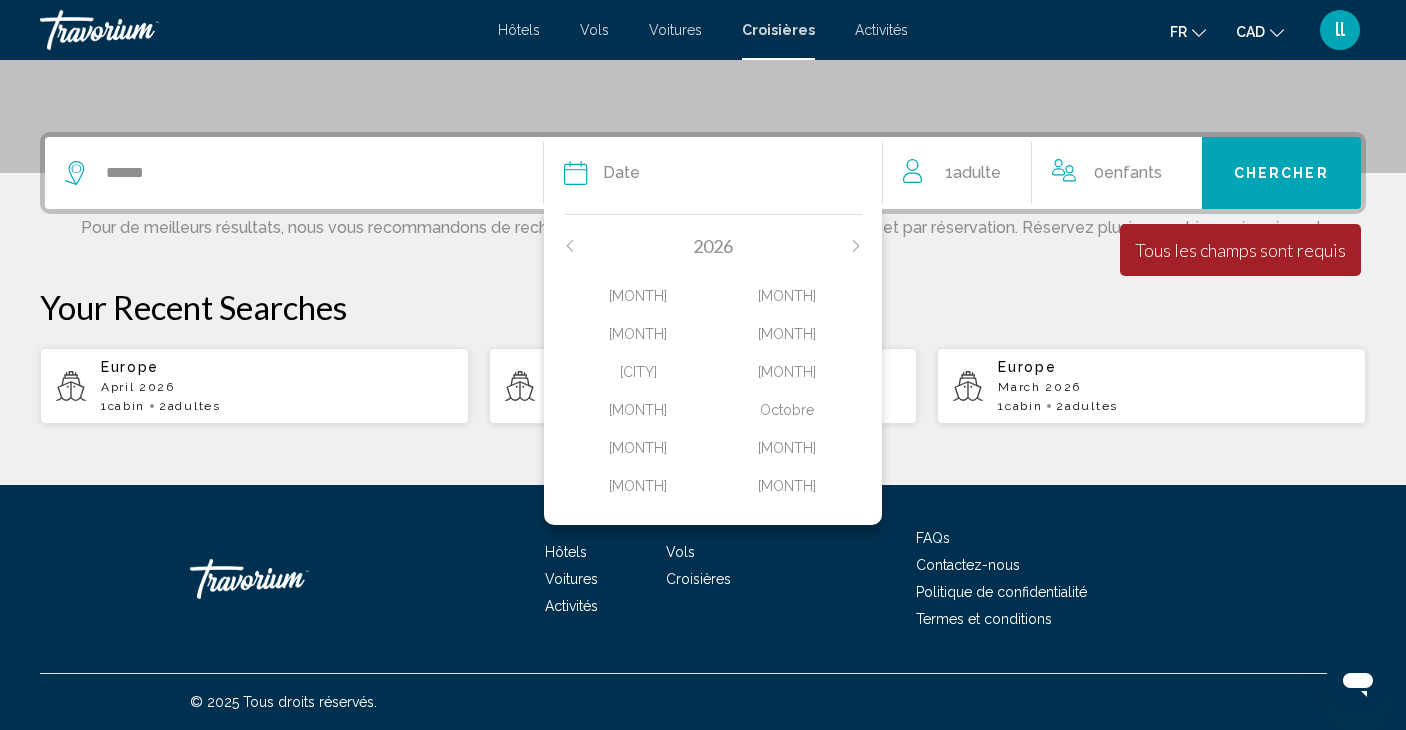 click 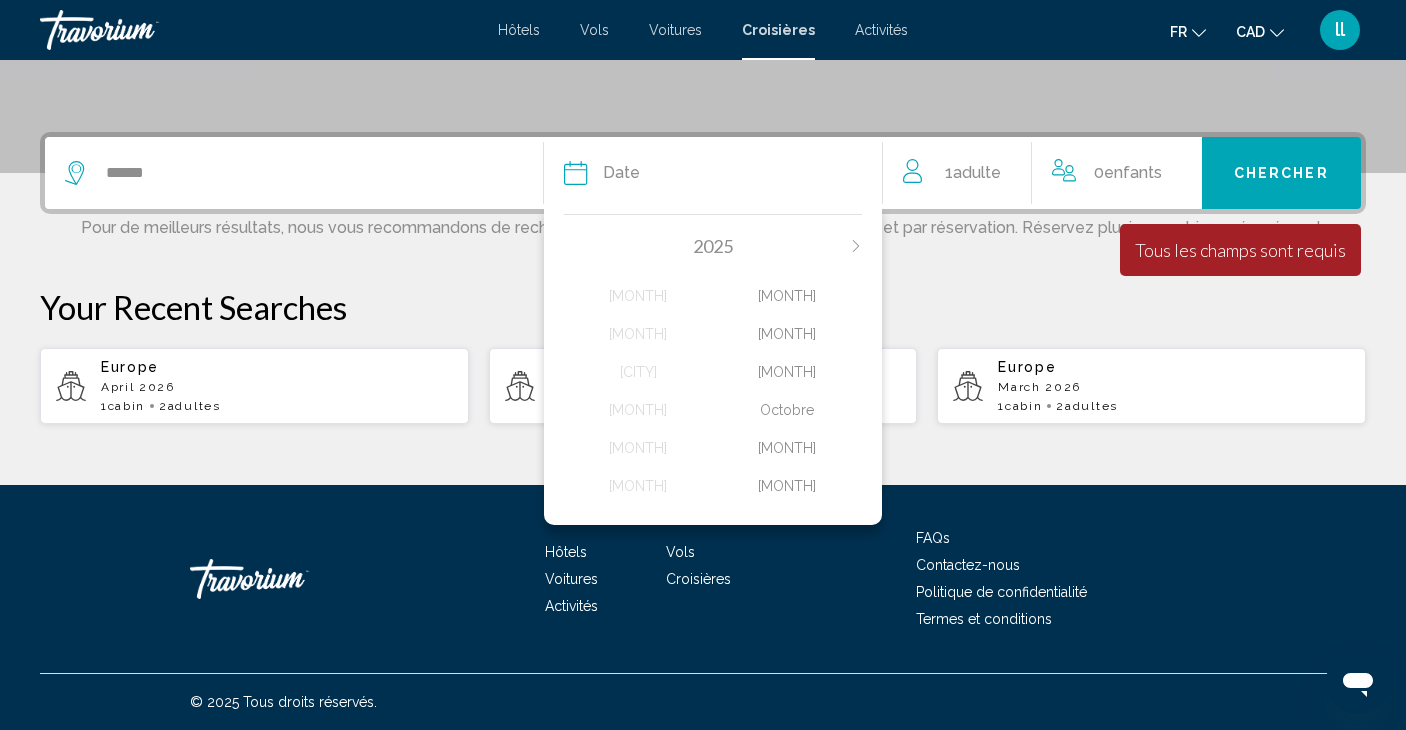 click on "[MONTH]" 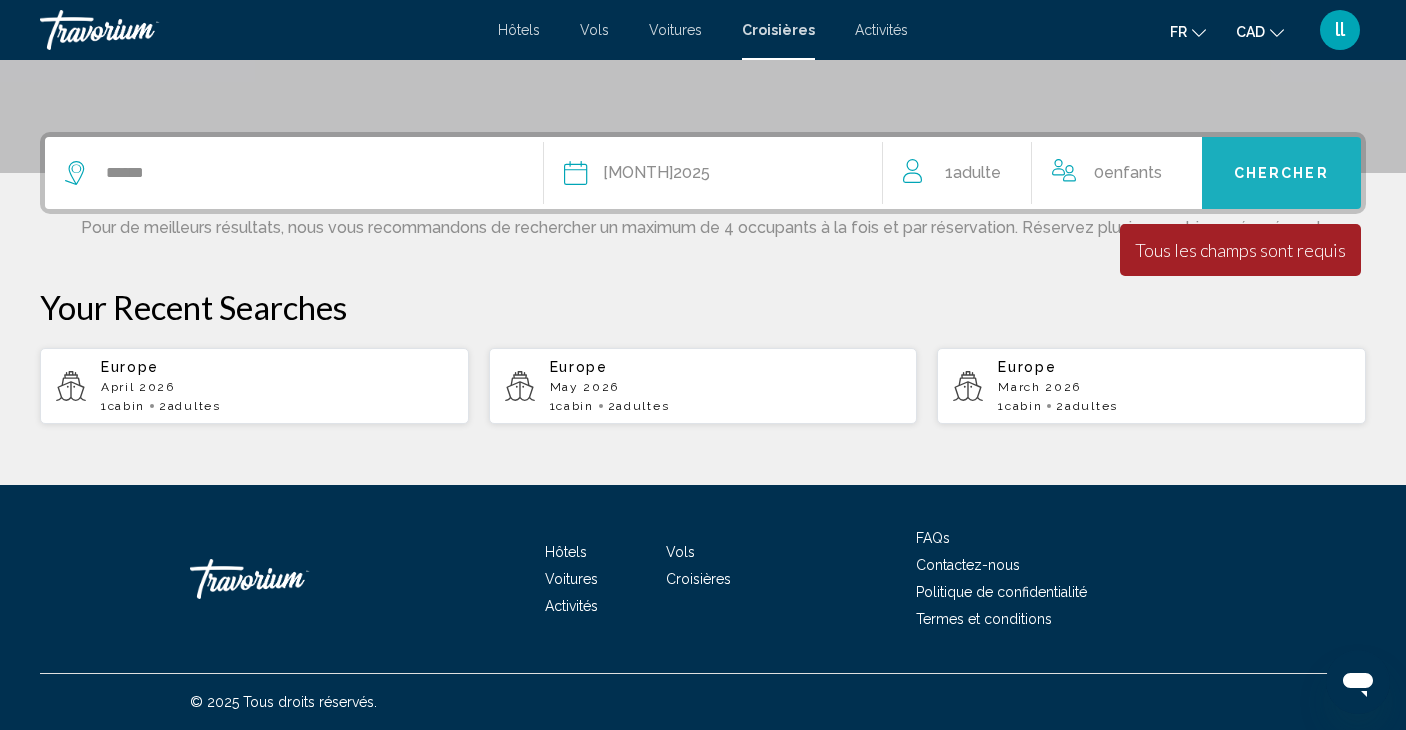click on "Chercher" at bounding box center [1282, 173] 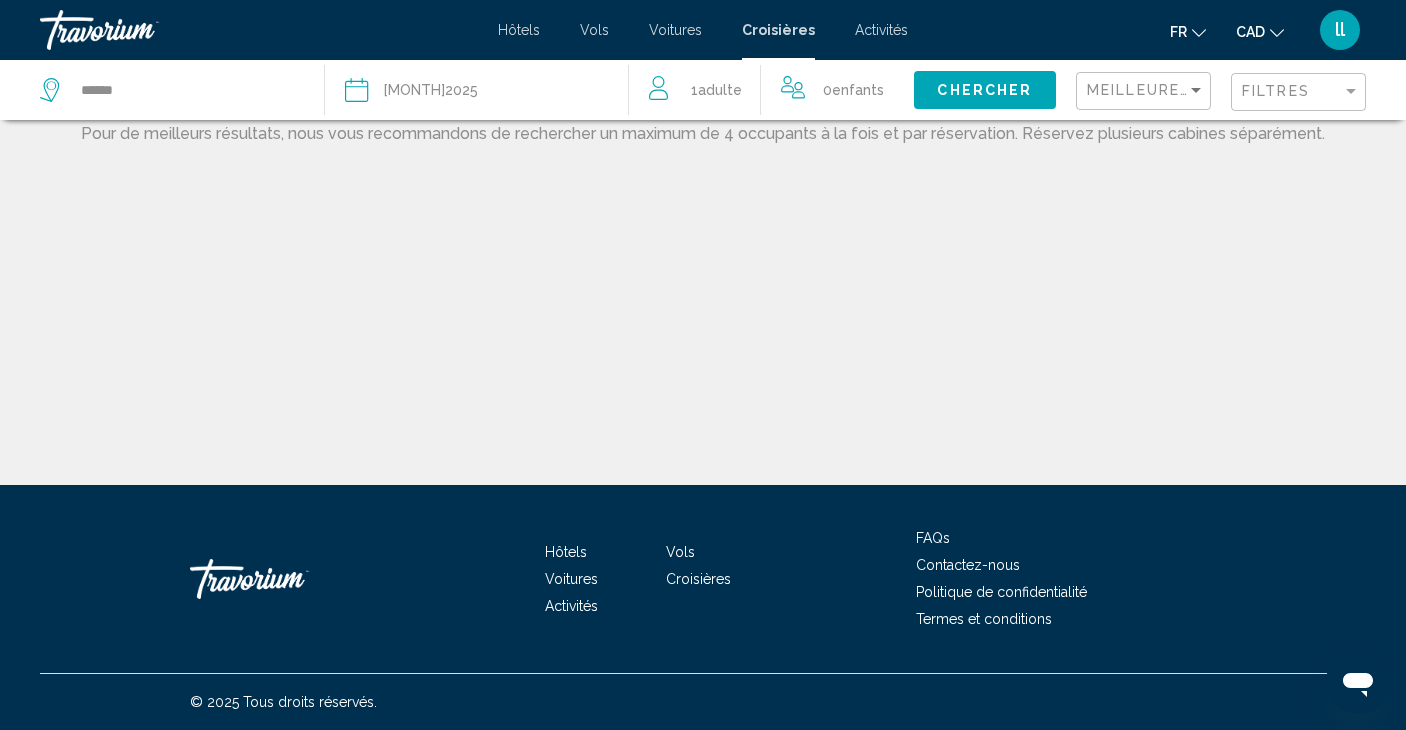 scroll, scrollTop: 0, scrollLeft: 0, axis: both 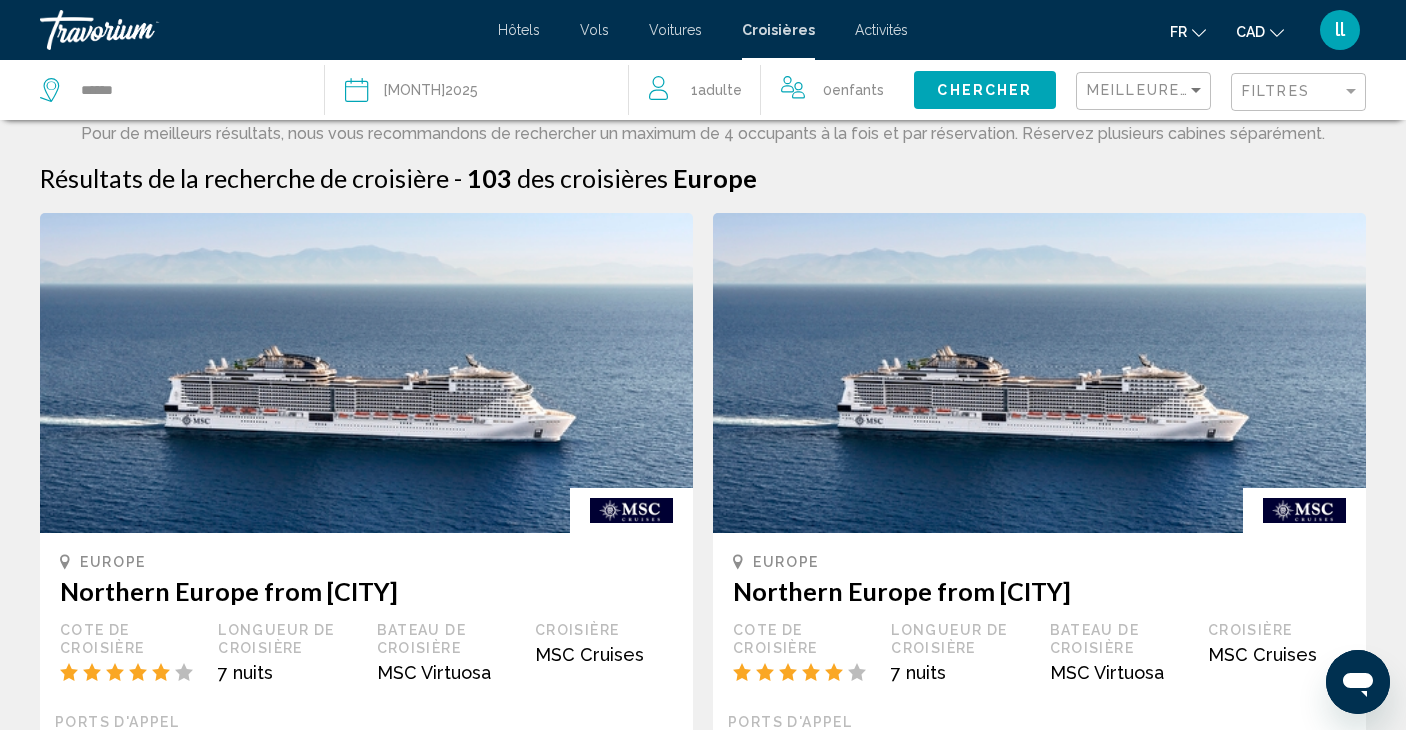 click on "Filtres" 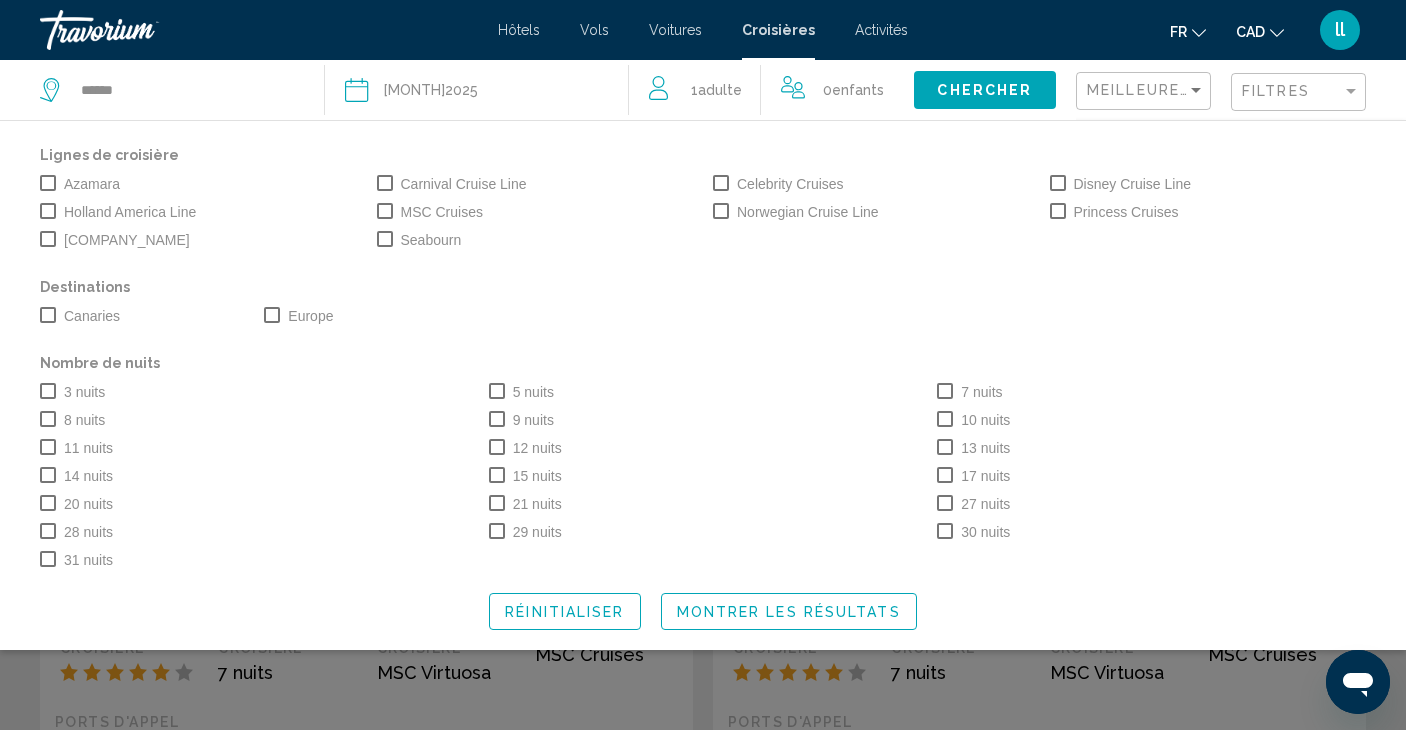 click at bounding box center [721, 211] 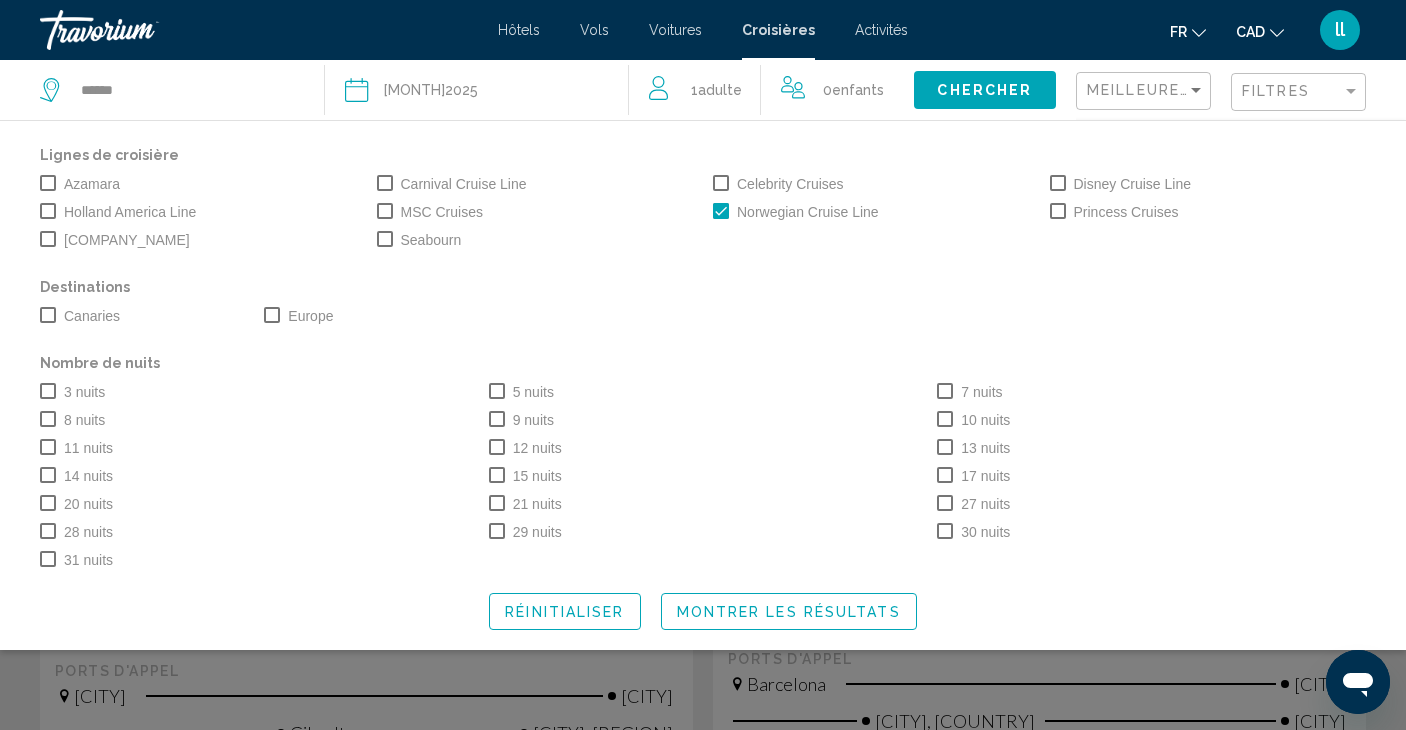 scroll, scrollTop: 87, scrollLeft: 0, axis: vertical 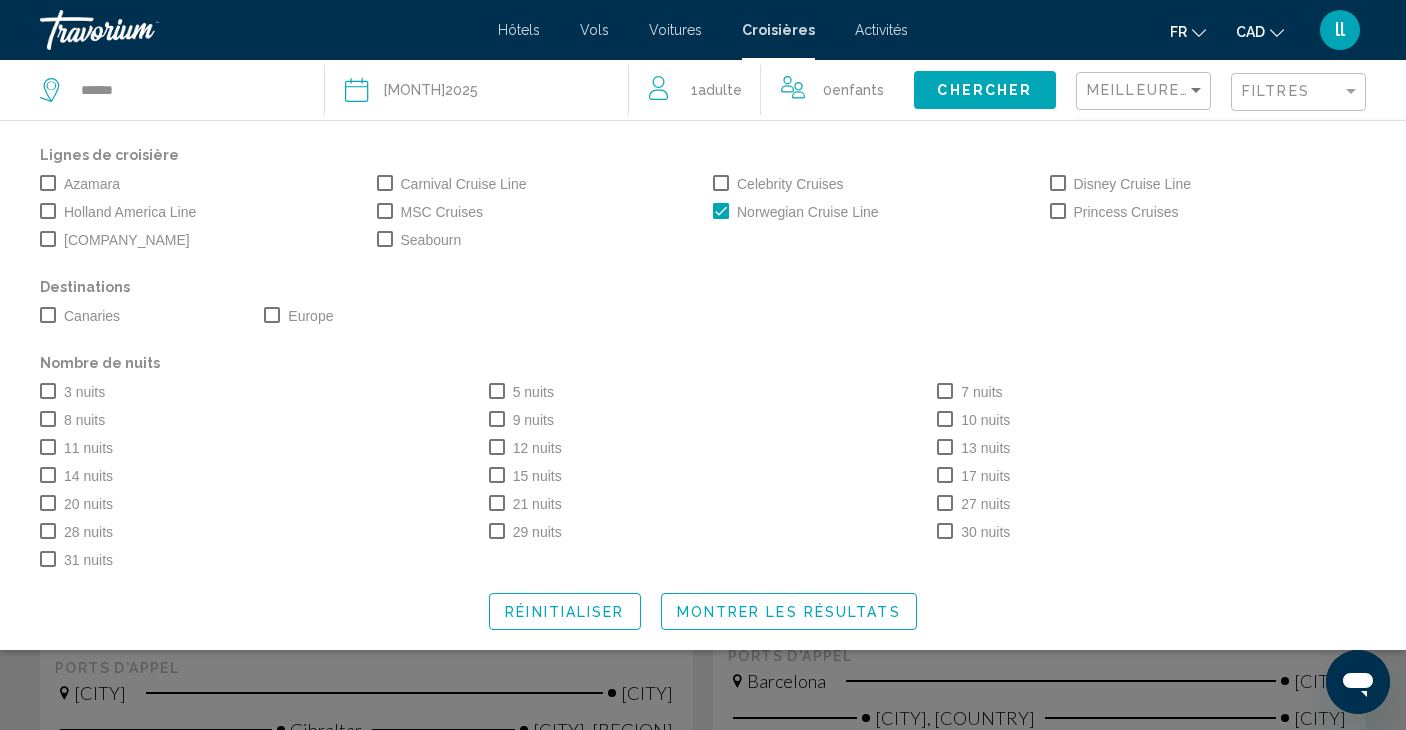 click at bounding box center (272, 315) 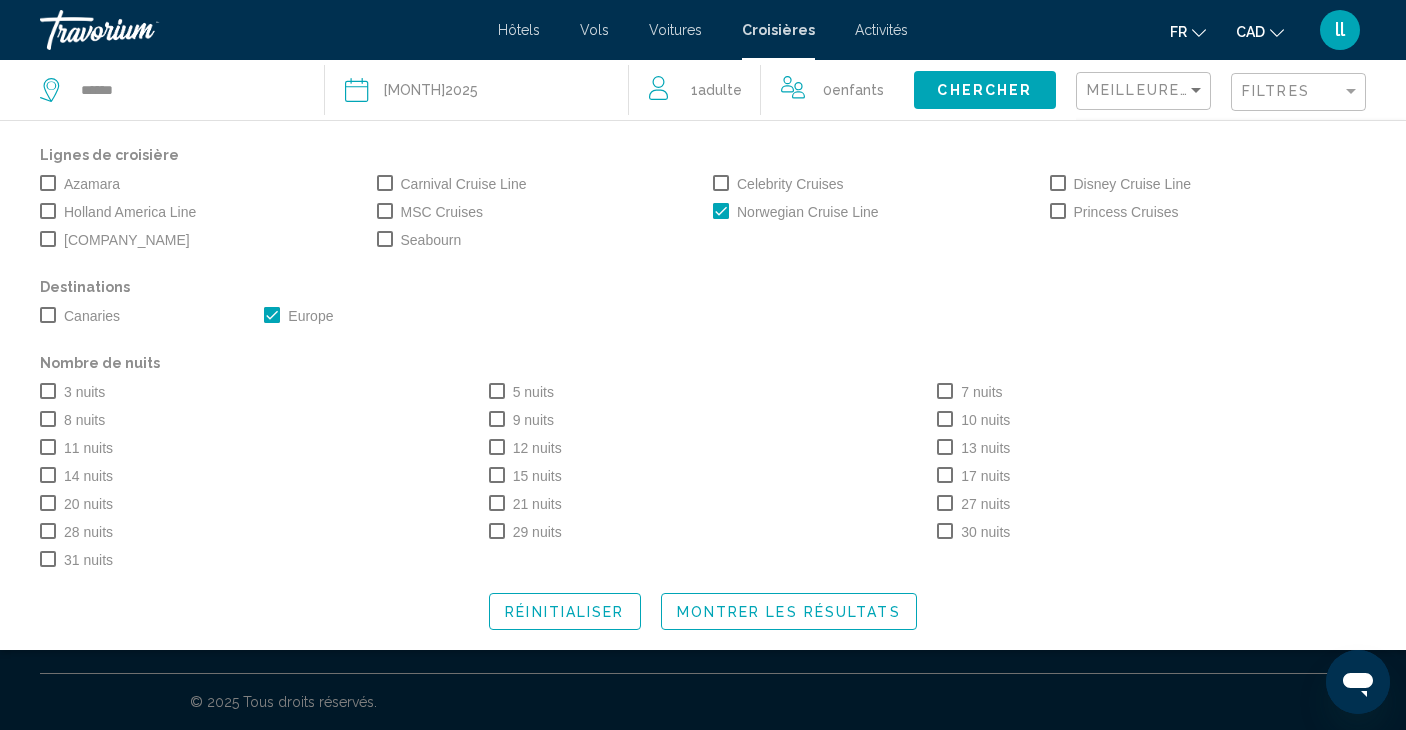 scroll, scrollTop: 0, scrollLeft: 0, axis: both 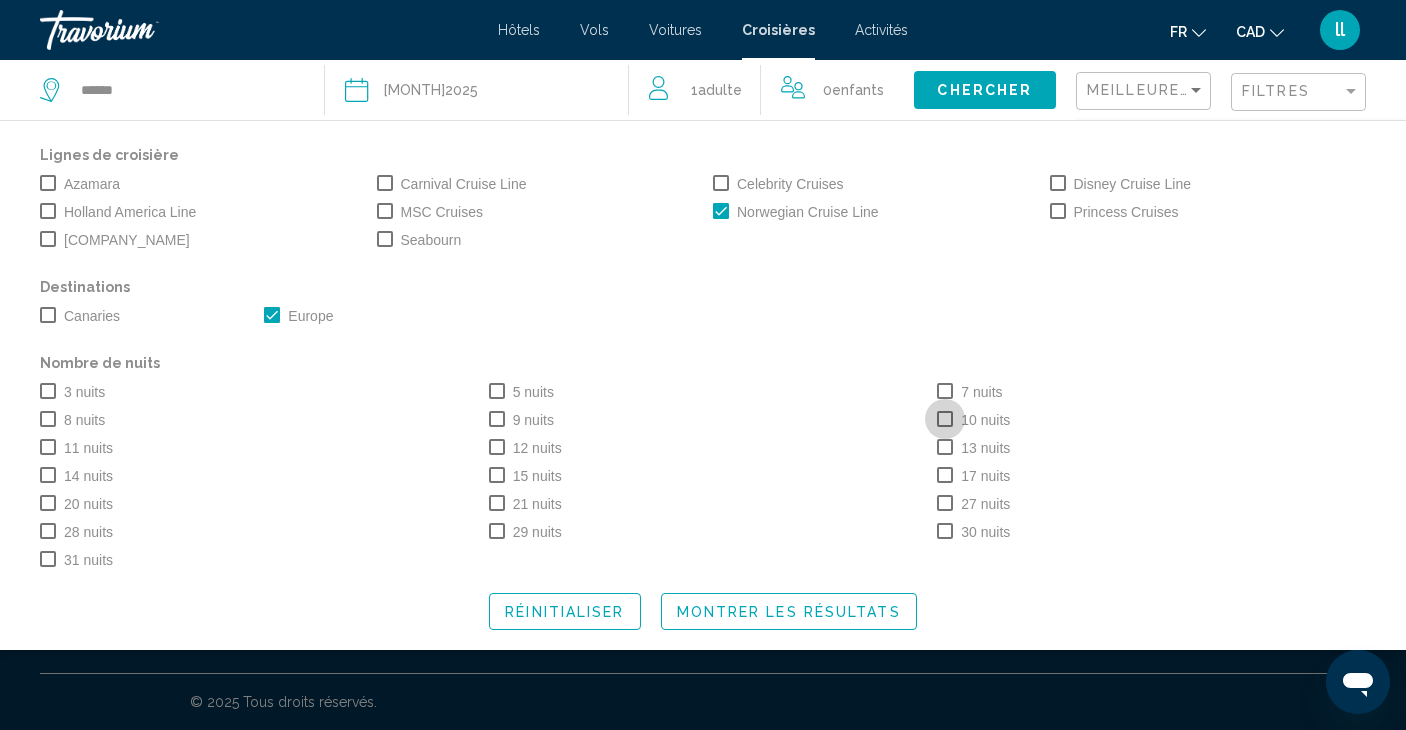 click at bounding box center [945, 419] 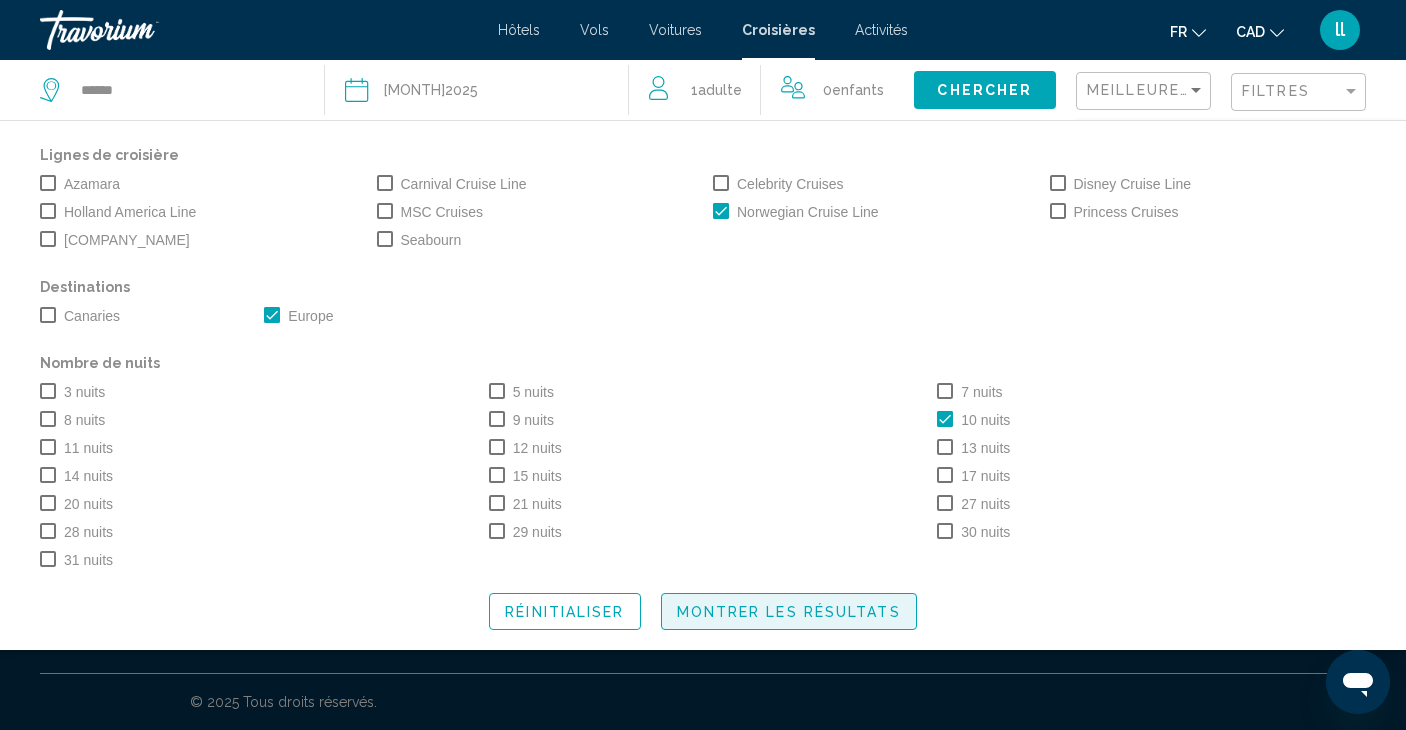 click on "Montrer les résultats" 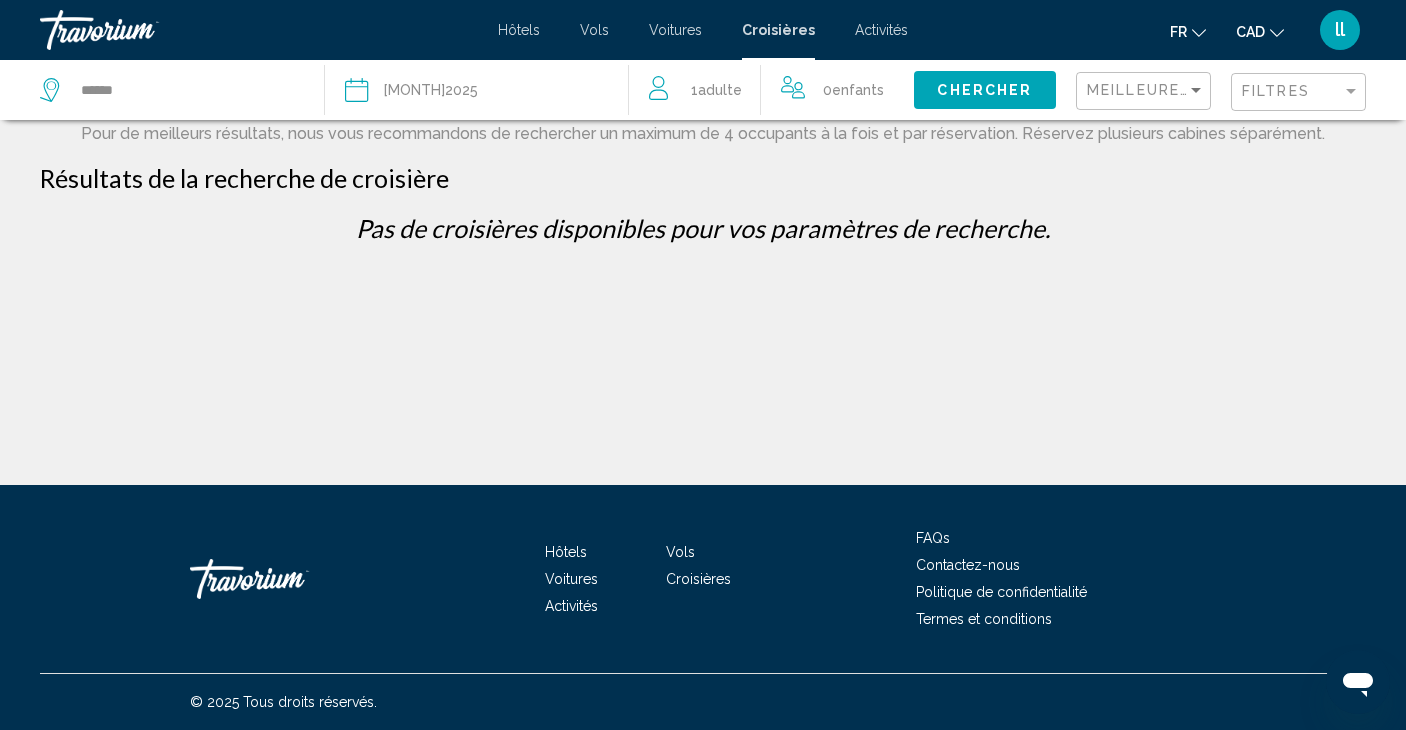 scroll, scrollTop: 0, scrollLeft: 0, axis: both 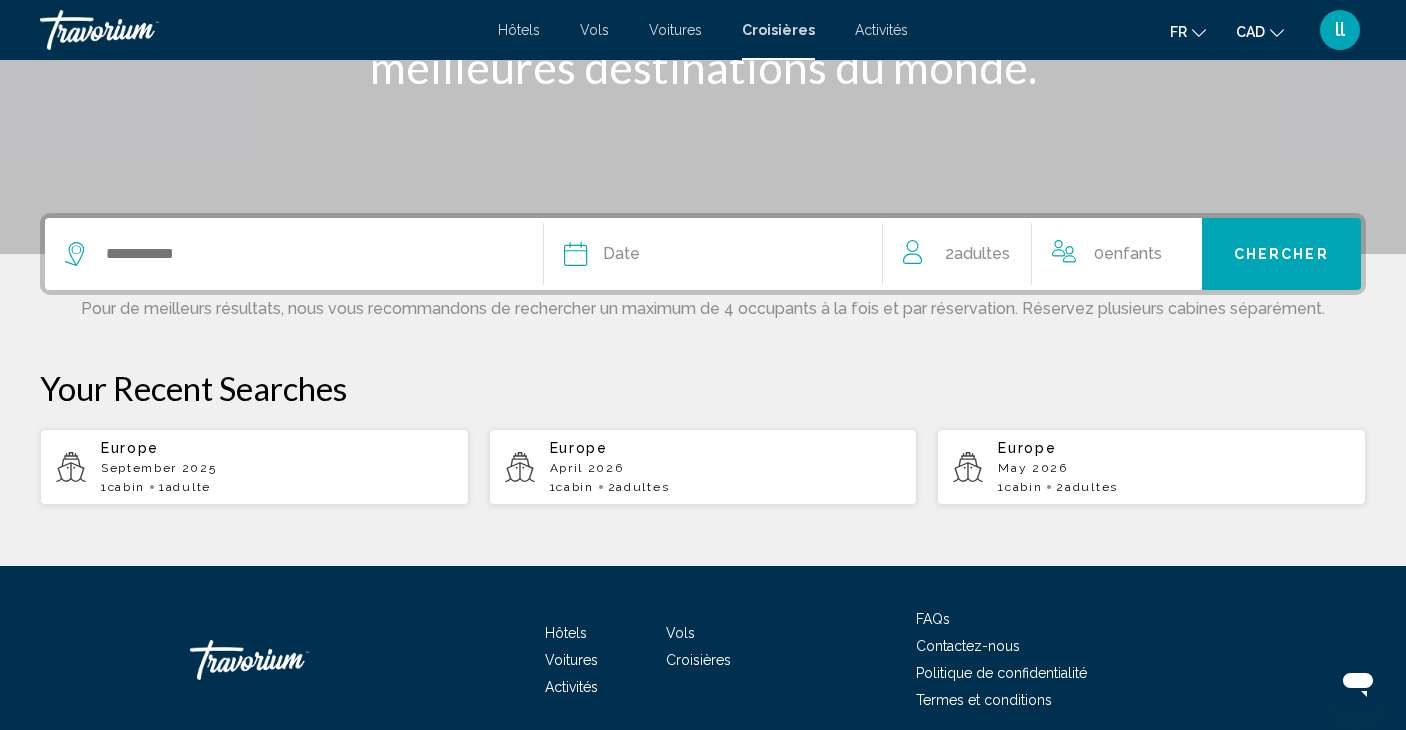 click at bounding box center (294, 254) 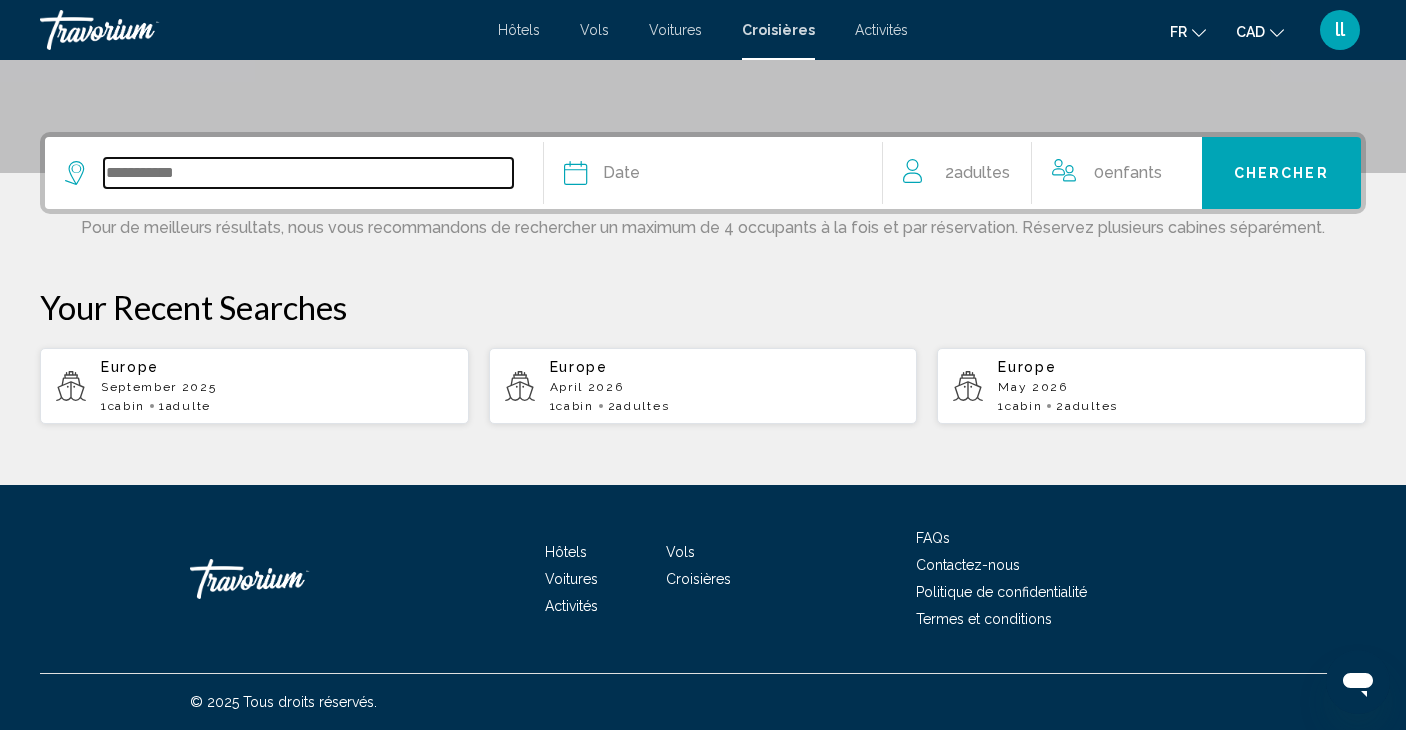 click at bounding box center [308, 173] 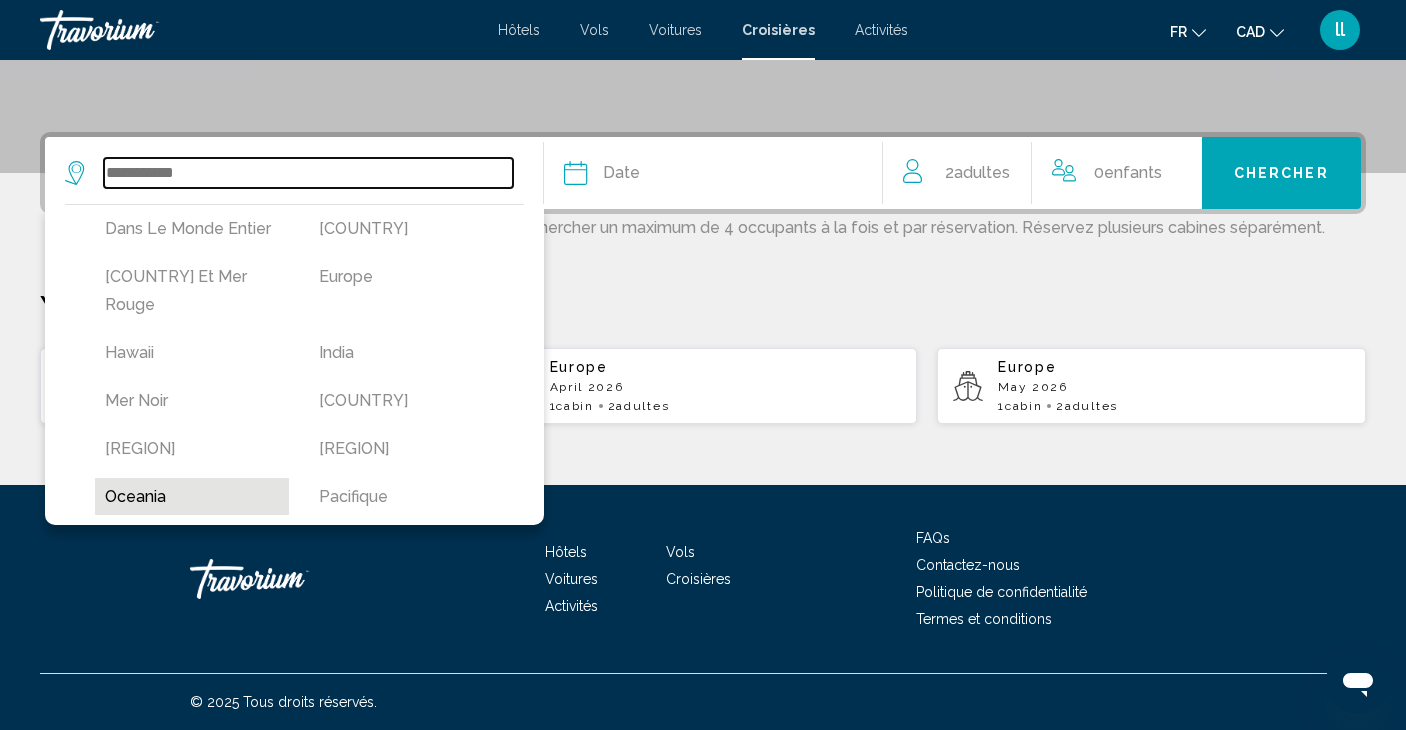 scroll, scrollTop: 342, scrollLeft: 0, axis: vertical 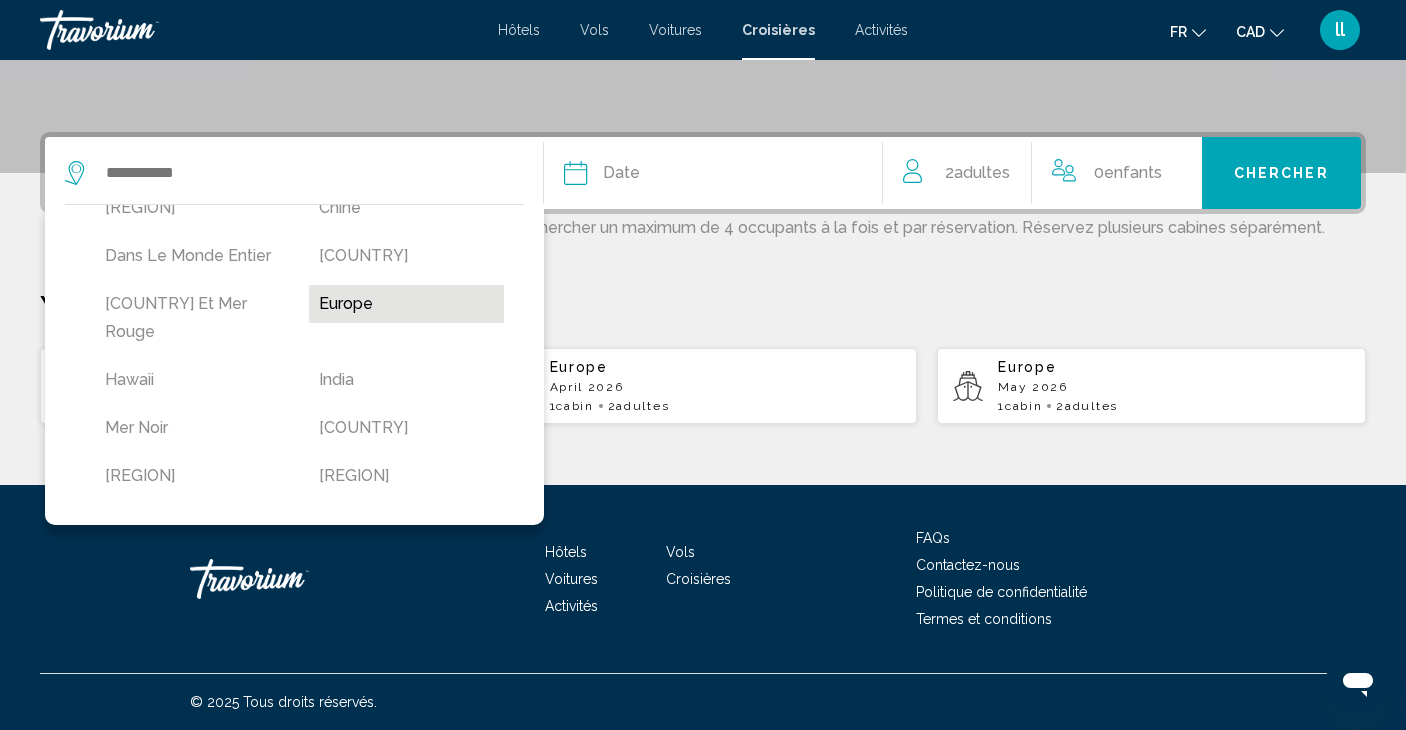 click on "Europe" at bounding box center (406, 304) 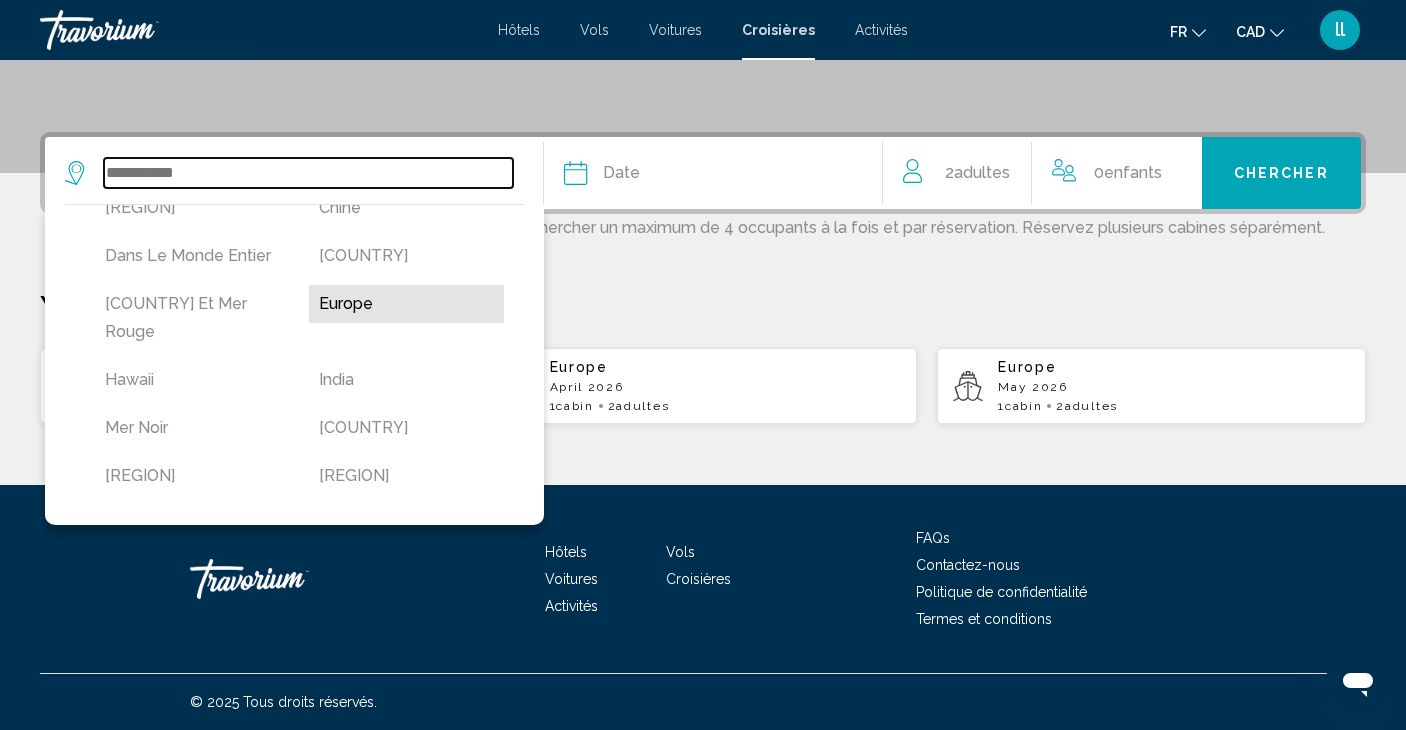 type on "******" 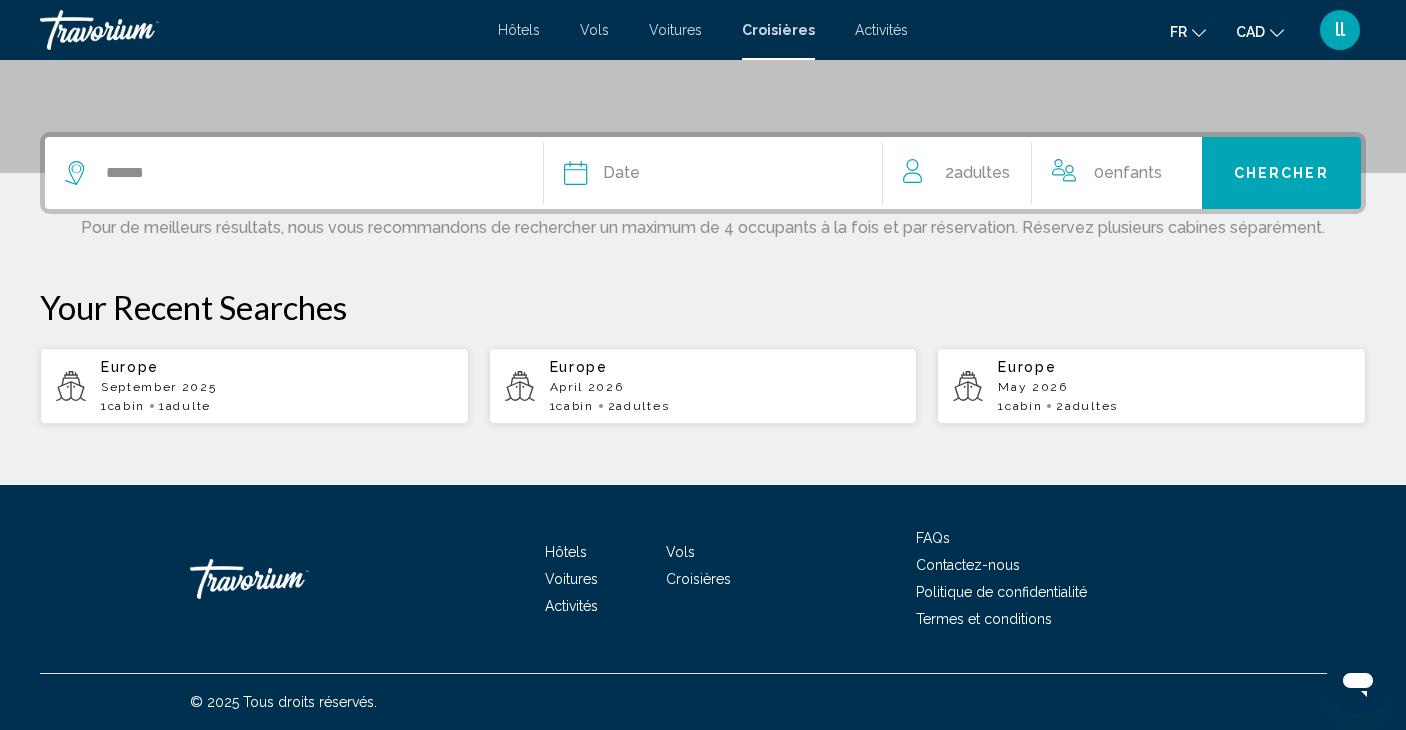 click on "Date" 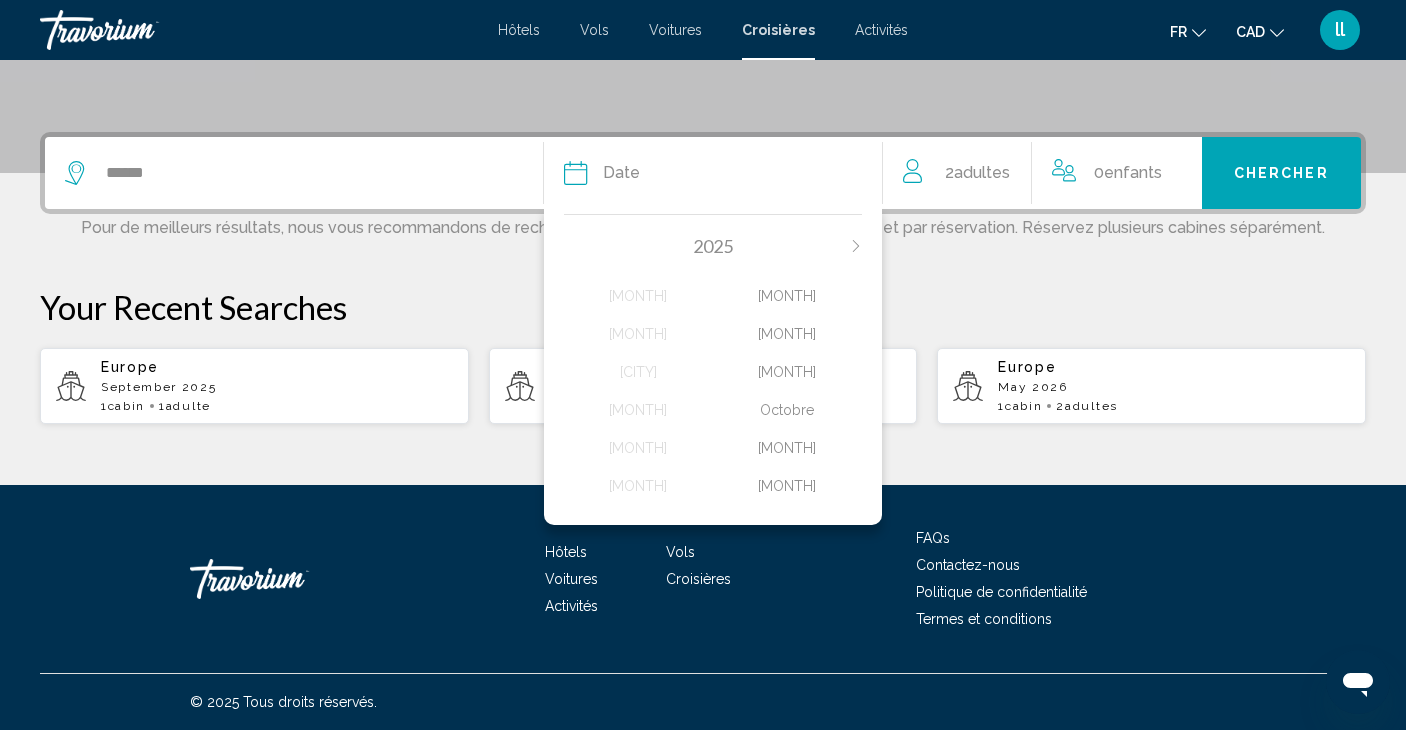 scroll, scrollTop: 431, scrollLeft: 0, axis: vertical 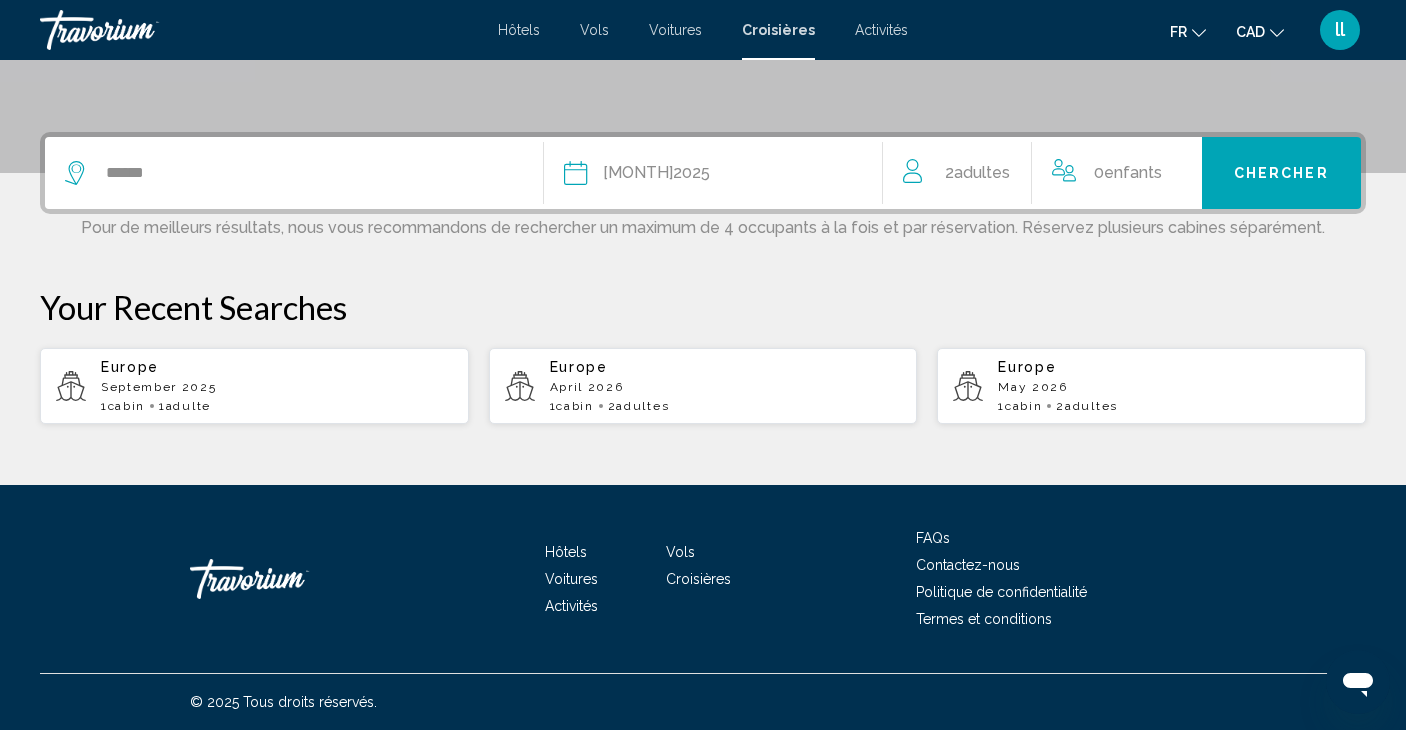 click on "Adultes" 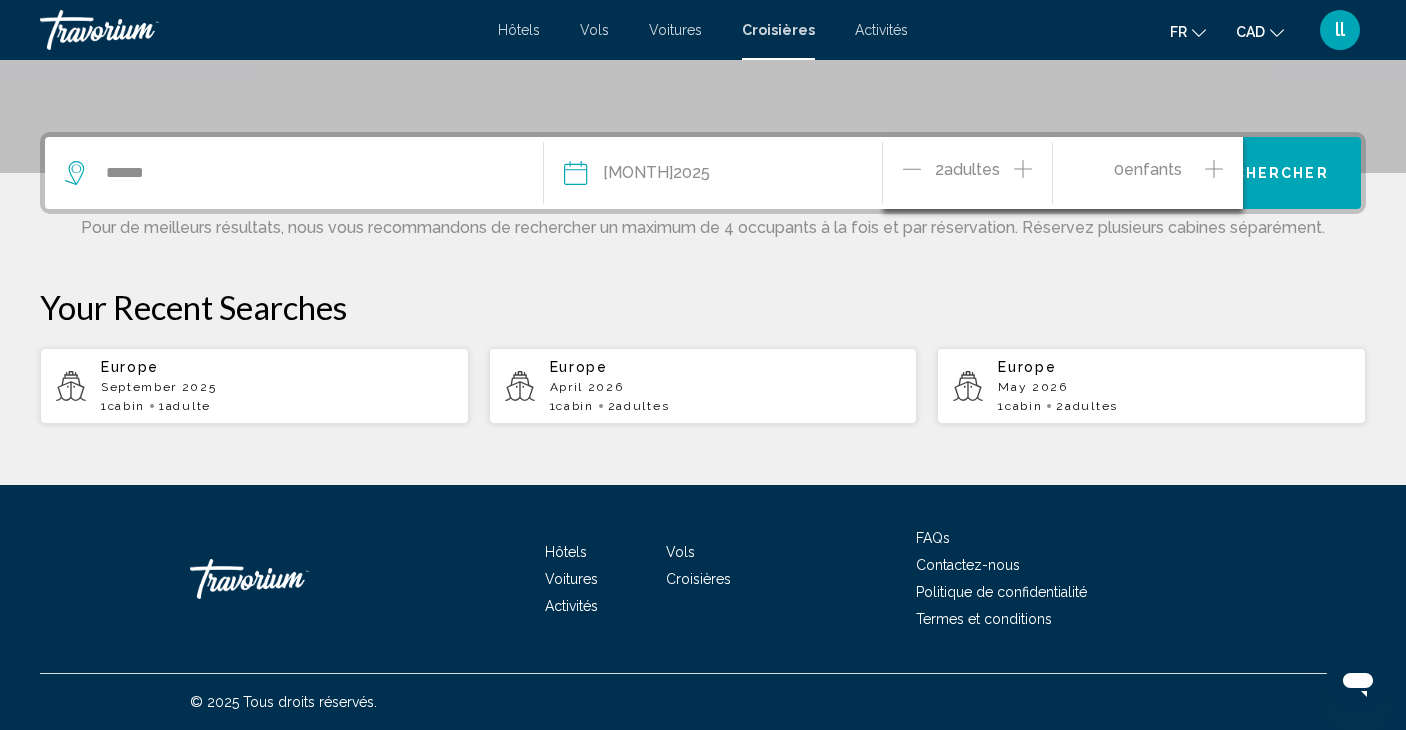 click on "******
Date Septembre  2025
2025
Janvier Février Mars Avril Peut Juin Juillet Août Septembre Octobre Novembre Décembre
2  Adulte Adultes
0  Enfant Enfants
Chercher Pour de meilleurs résultats, nous vous recommandons de rechercher un maximum de 4 occupants à la fois et par réservation. Réservez plusieurs cabines séparément. Your Recent Searches
[DESTINATION]  September 2025  1  cabin 1  Adulte Adultes
[DESTINATION]  April 2026  1  cabin 2  Adulte Adultes
[DESTINATION]  May 2026  1  cabin 2  Adulte Adultes" at bounding box center (703, 278) 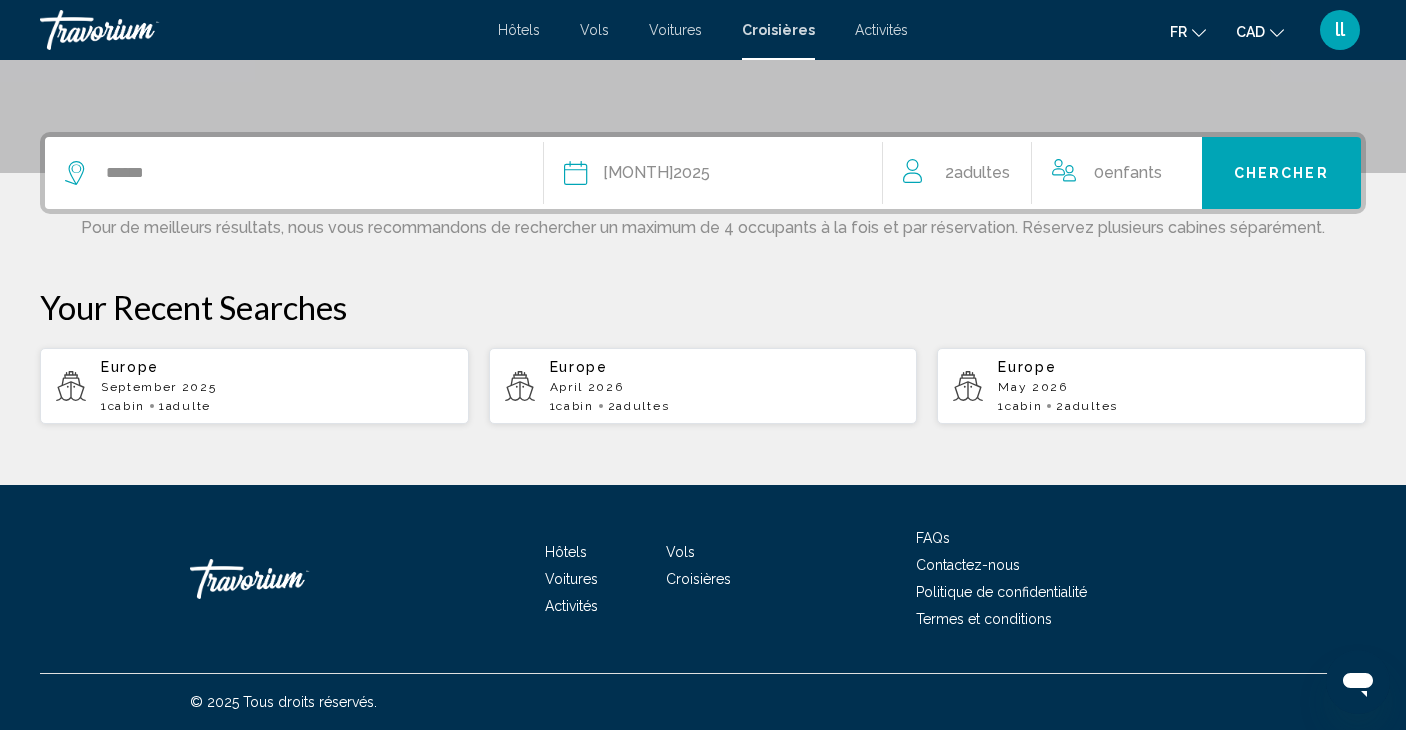 scroll, scrollTop: 431, scrollLeft: 0, axis: vertical 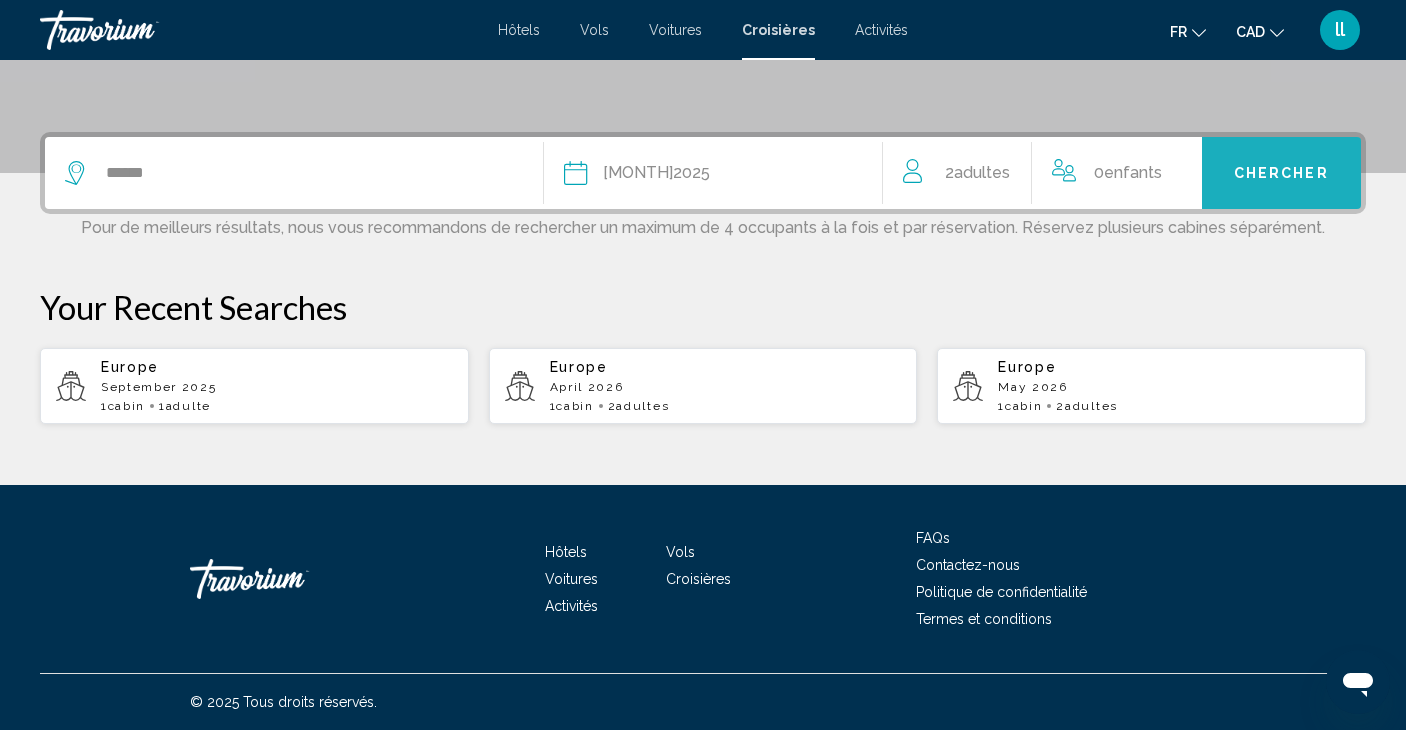 click on "Chercher" at bounding box center (1282, 173) 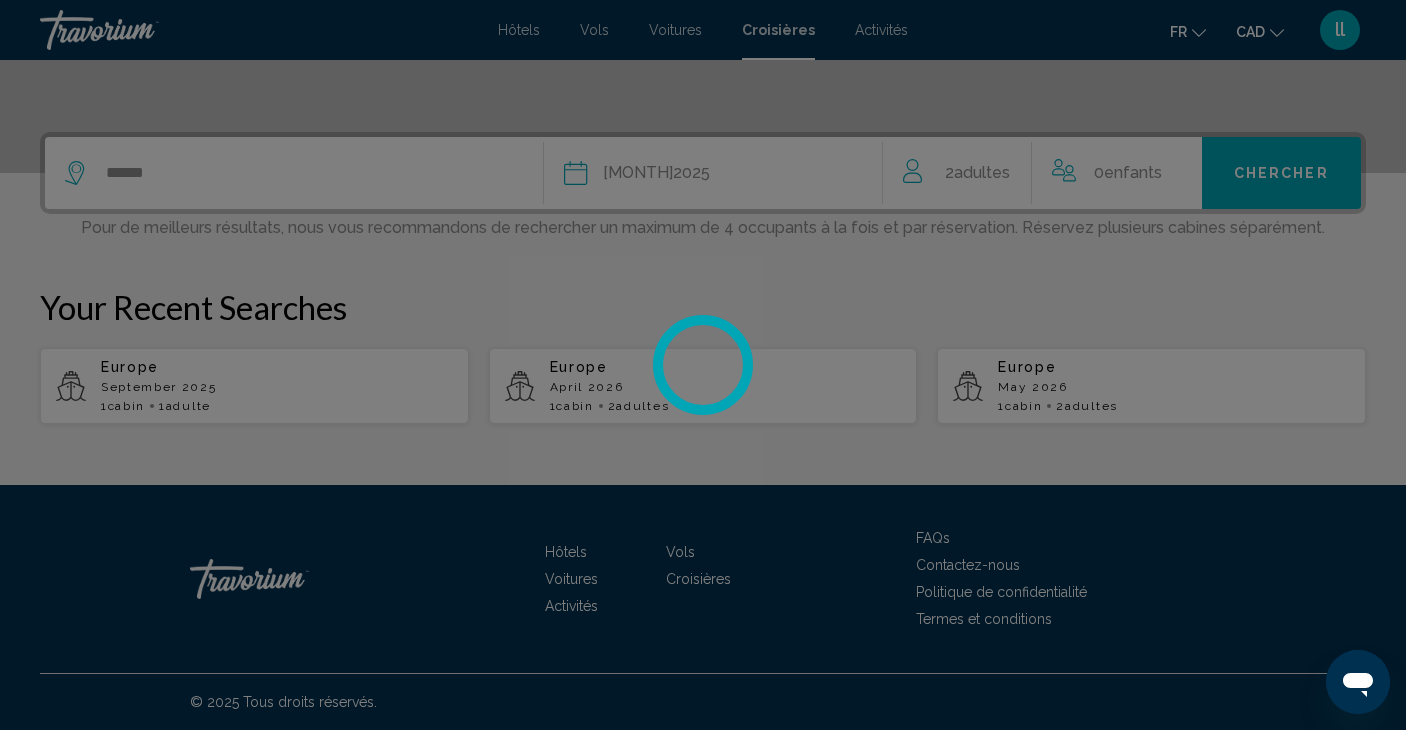 scroll, scrollTop: 431, scrollLeft: -1, axis: both 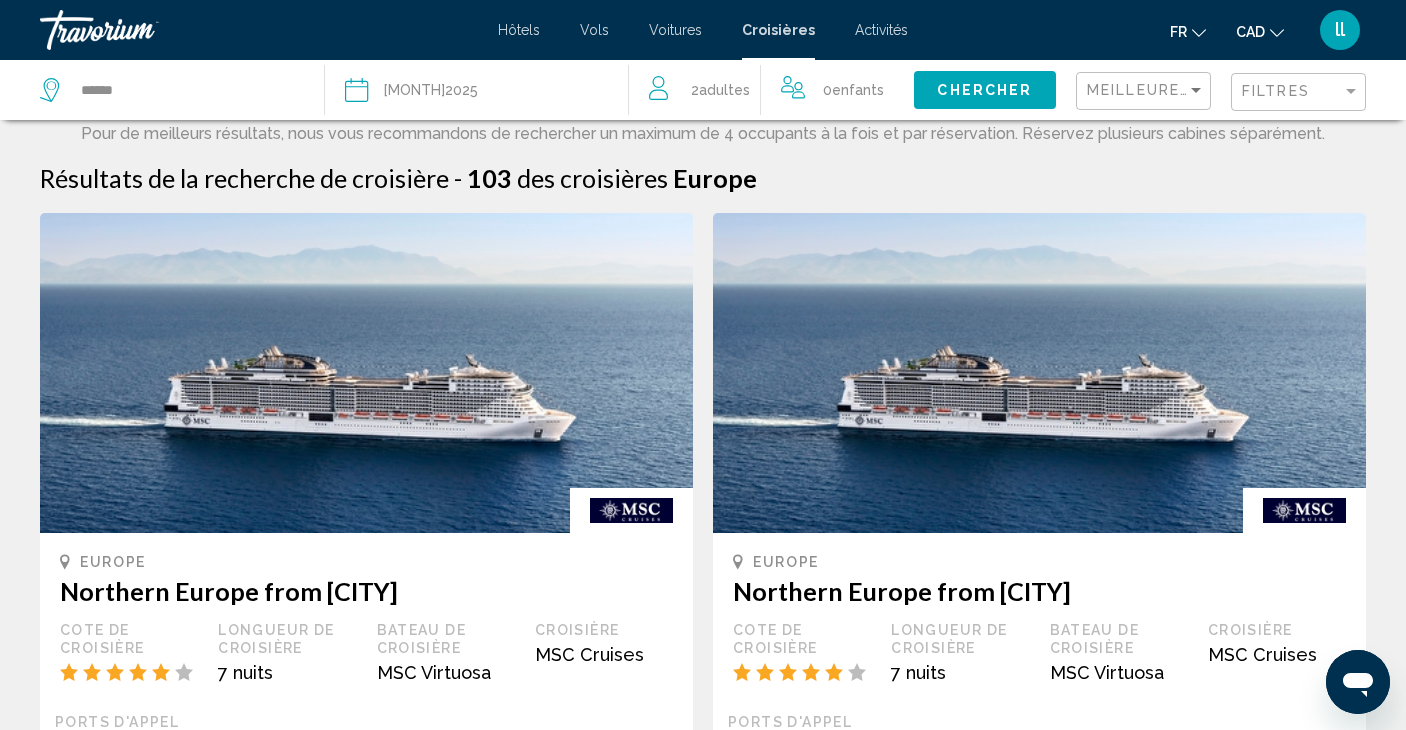 click on "Filtres" 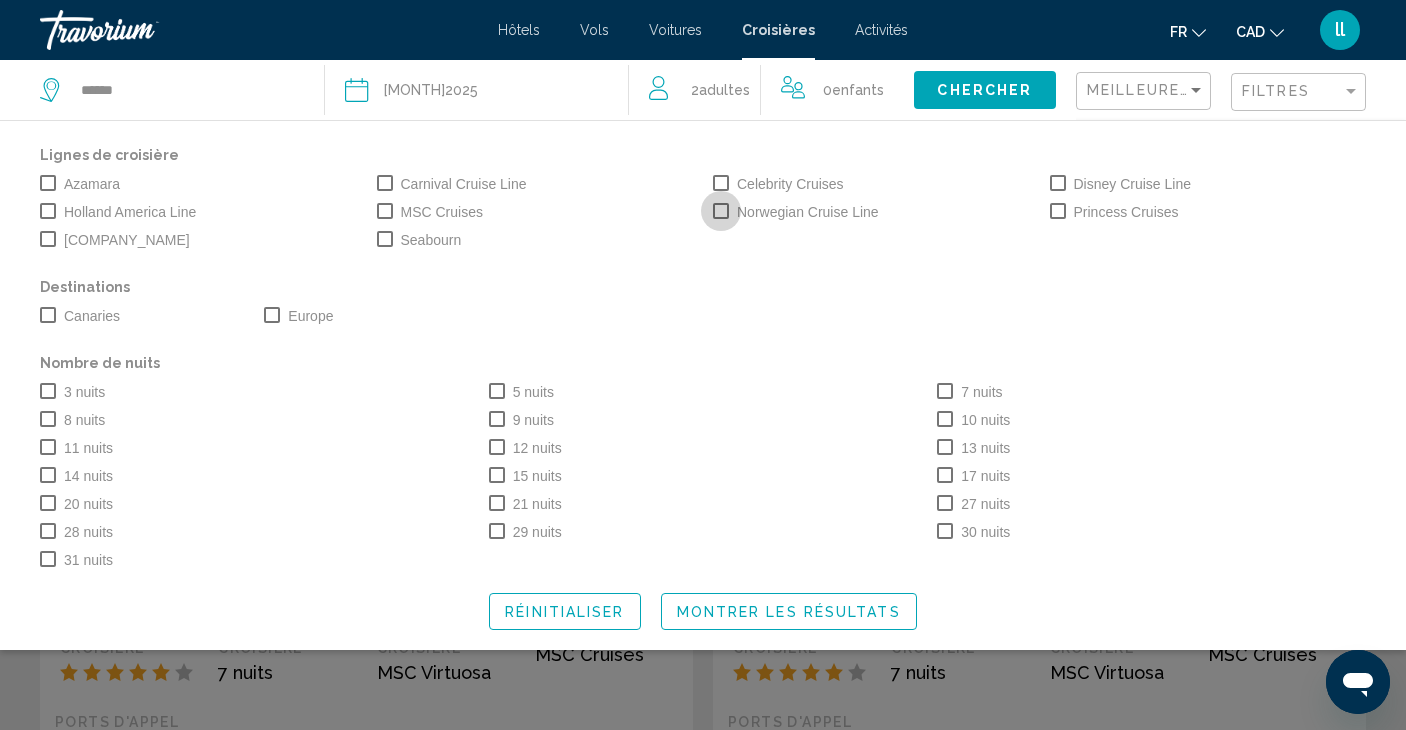 click at bounding box center [721, 211] 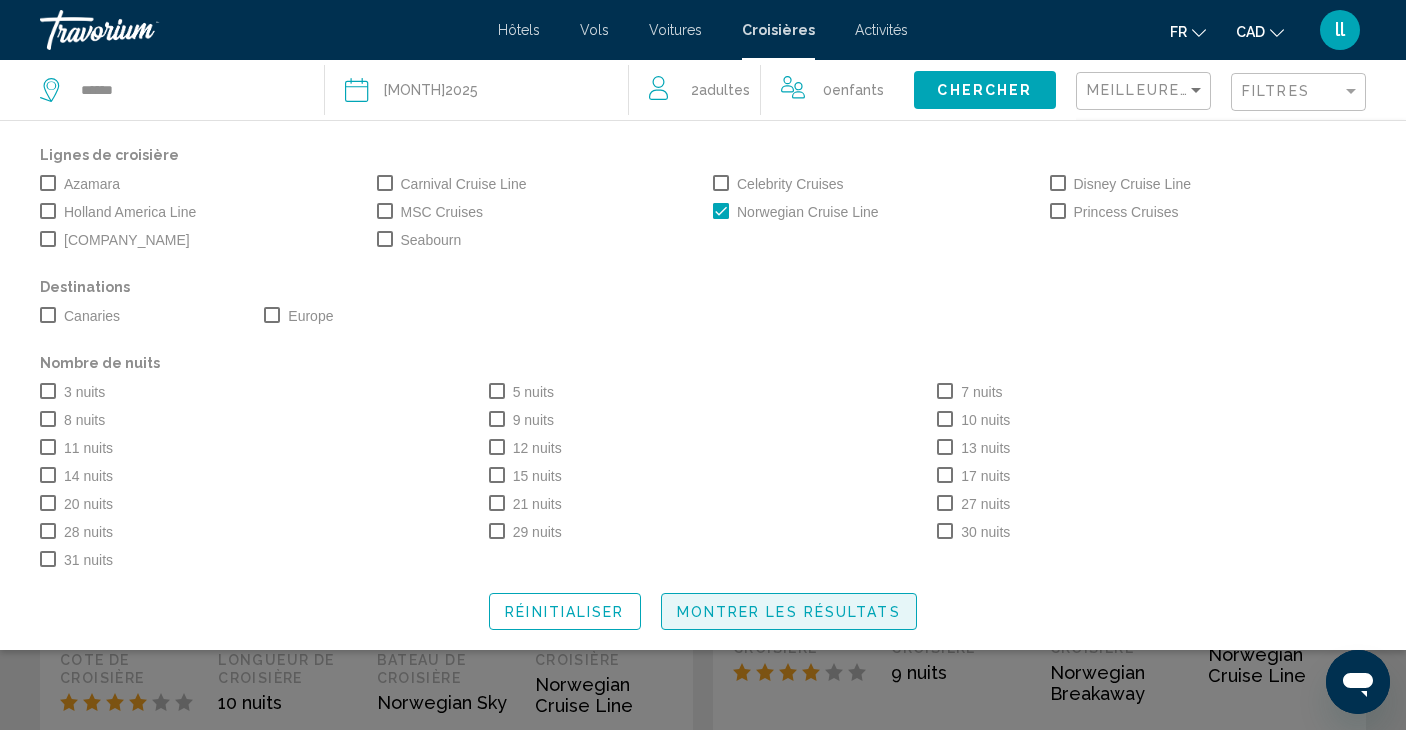 click on "Montrer les résultats" 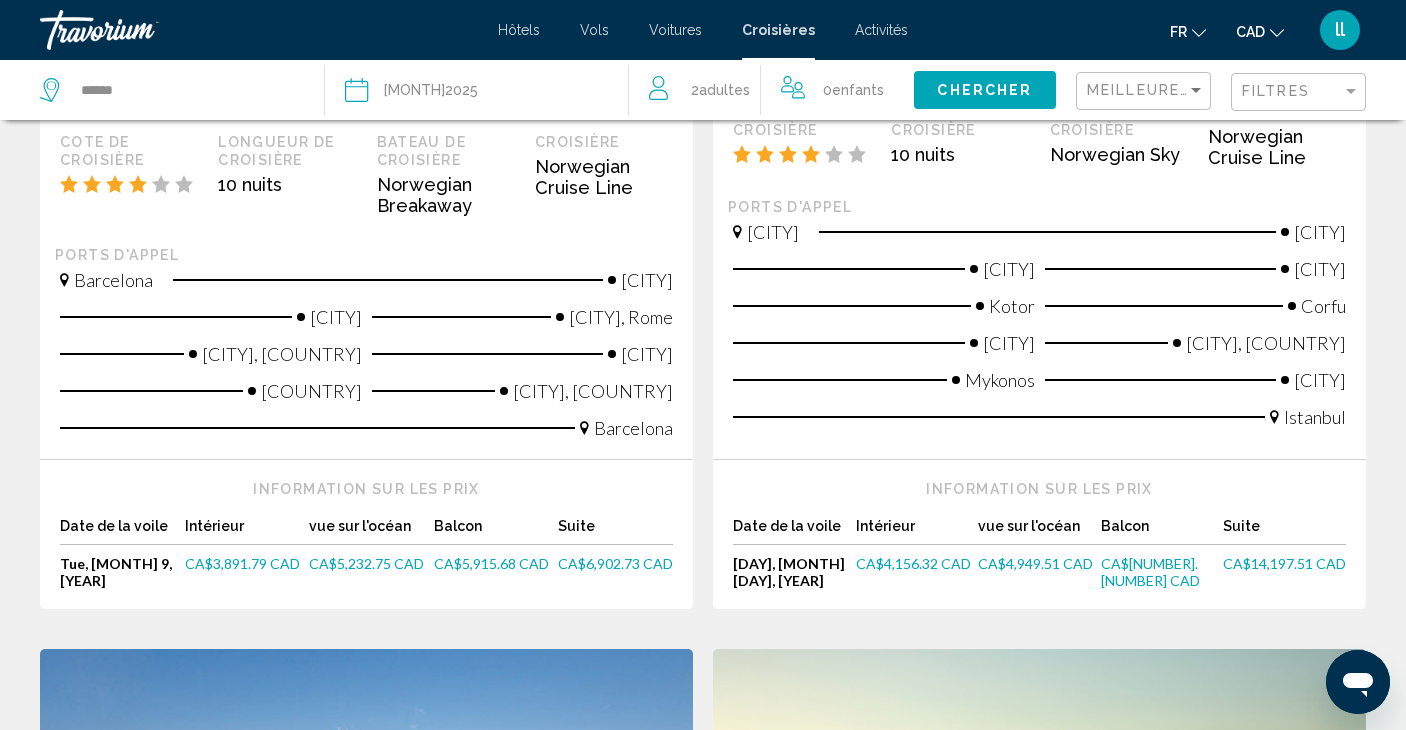 scroll, scrollTop: 1492, scrollLeft: 0, axis: vertical 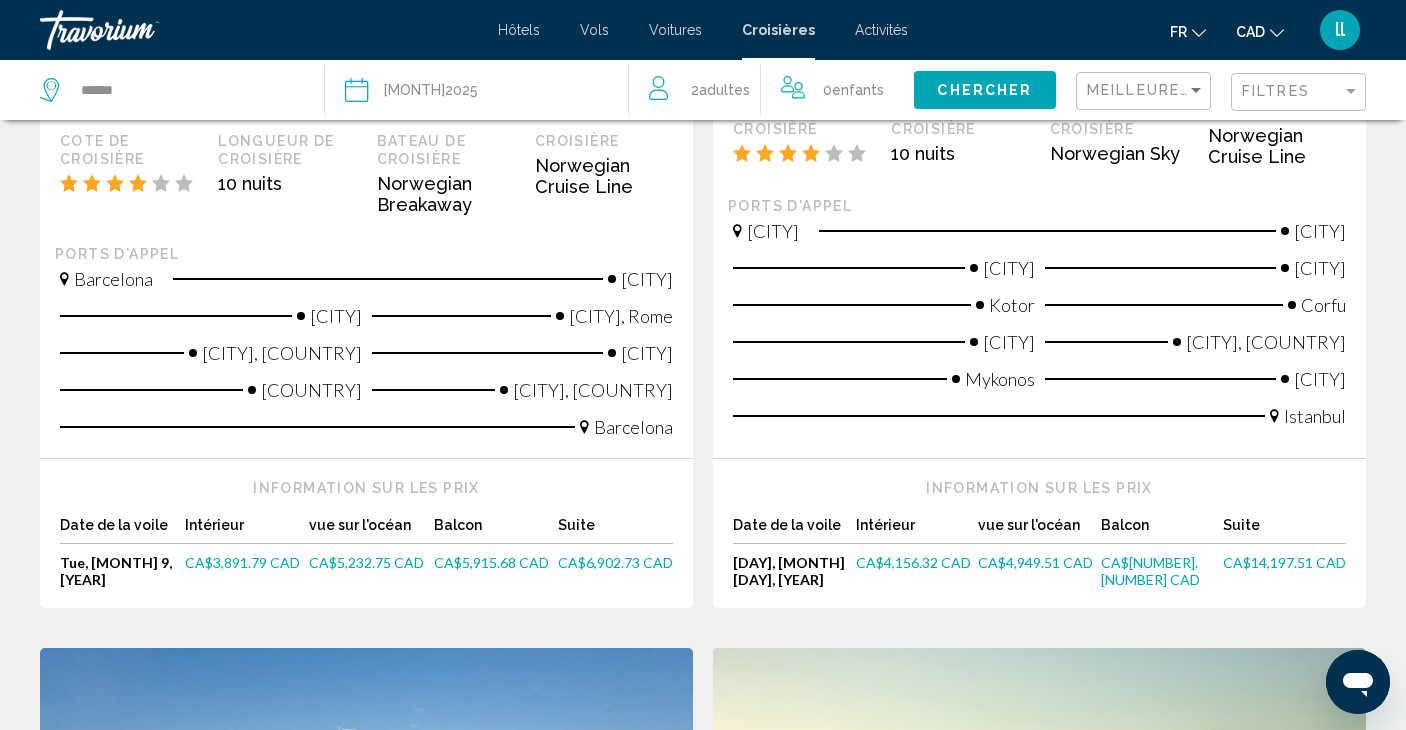 click on "CA$4,156.32 CAD" at bounding box center (913, 562) 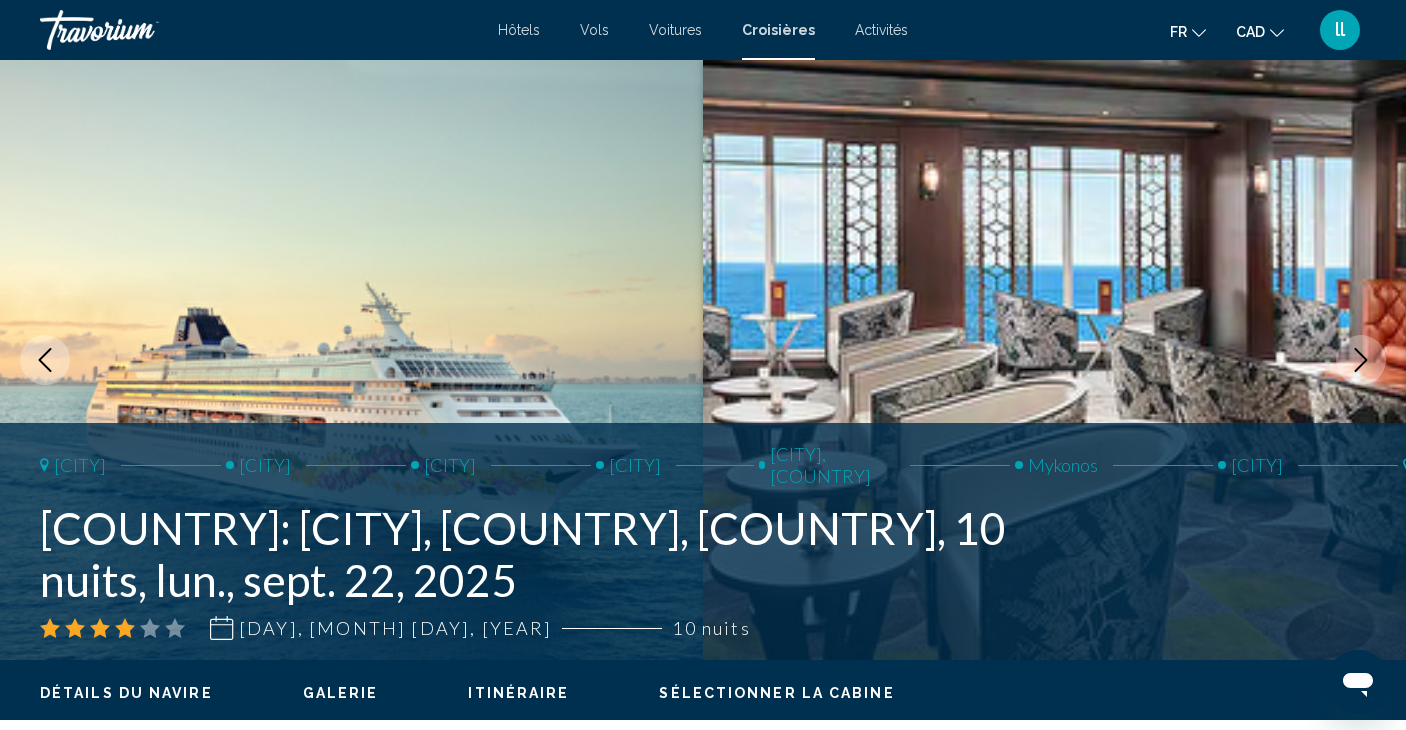 scroll, scrollTop: 0, scrollLeft: 0, axis: both 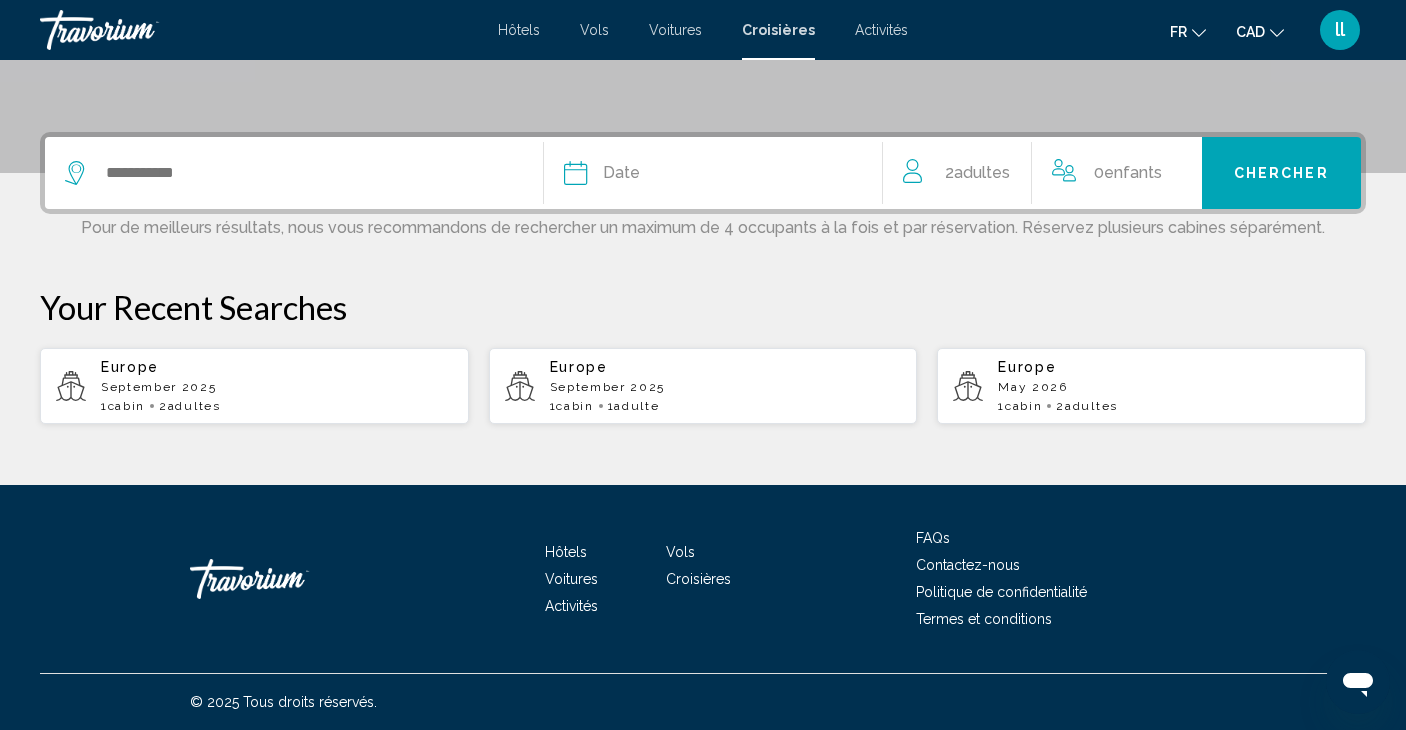 click at bounding box center (294, 173) 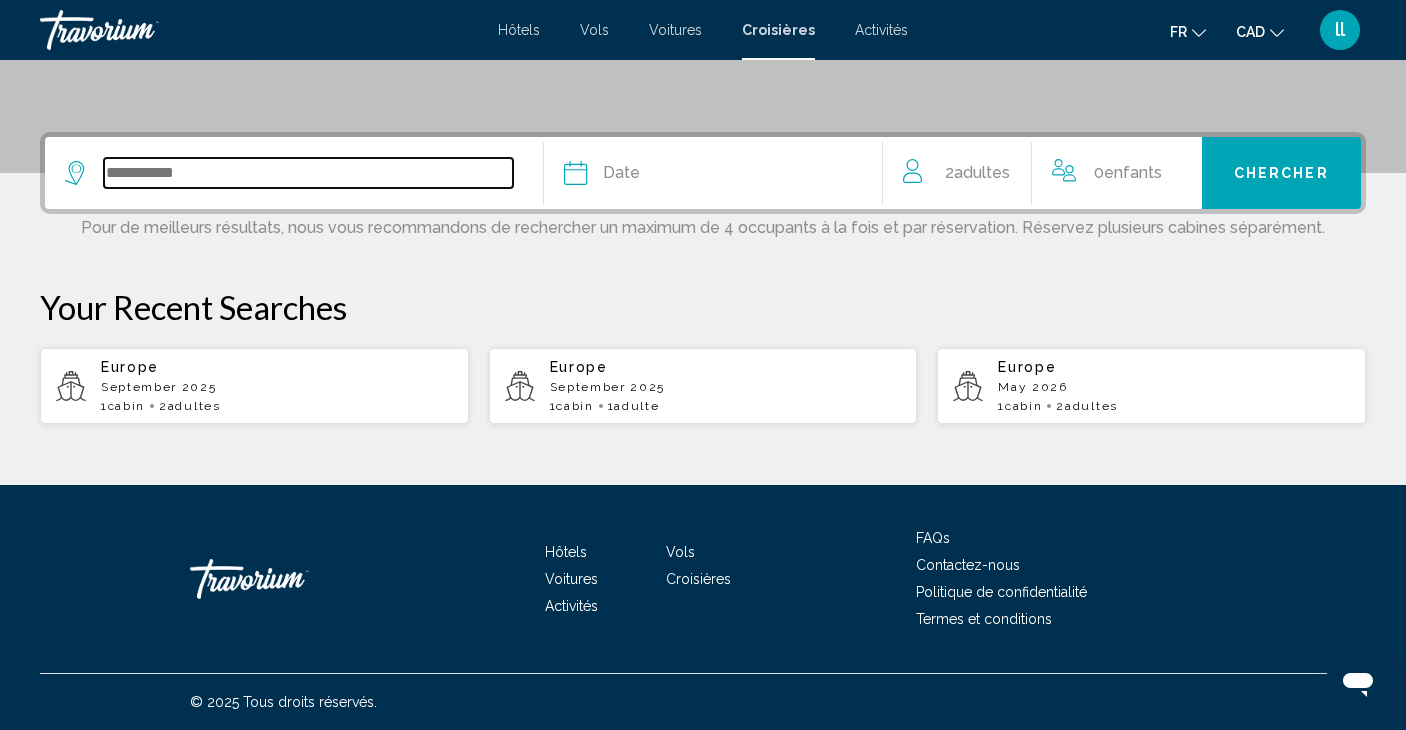 click at bounding box center (308, 173) 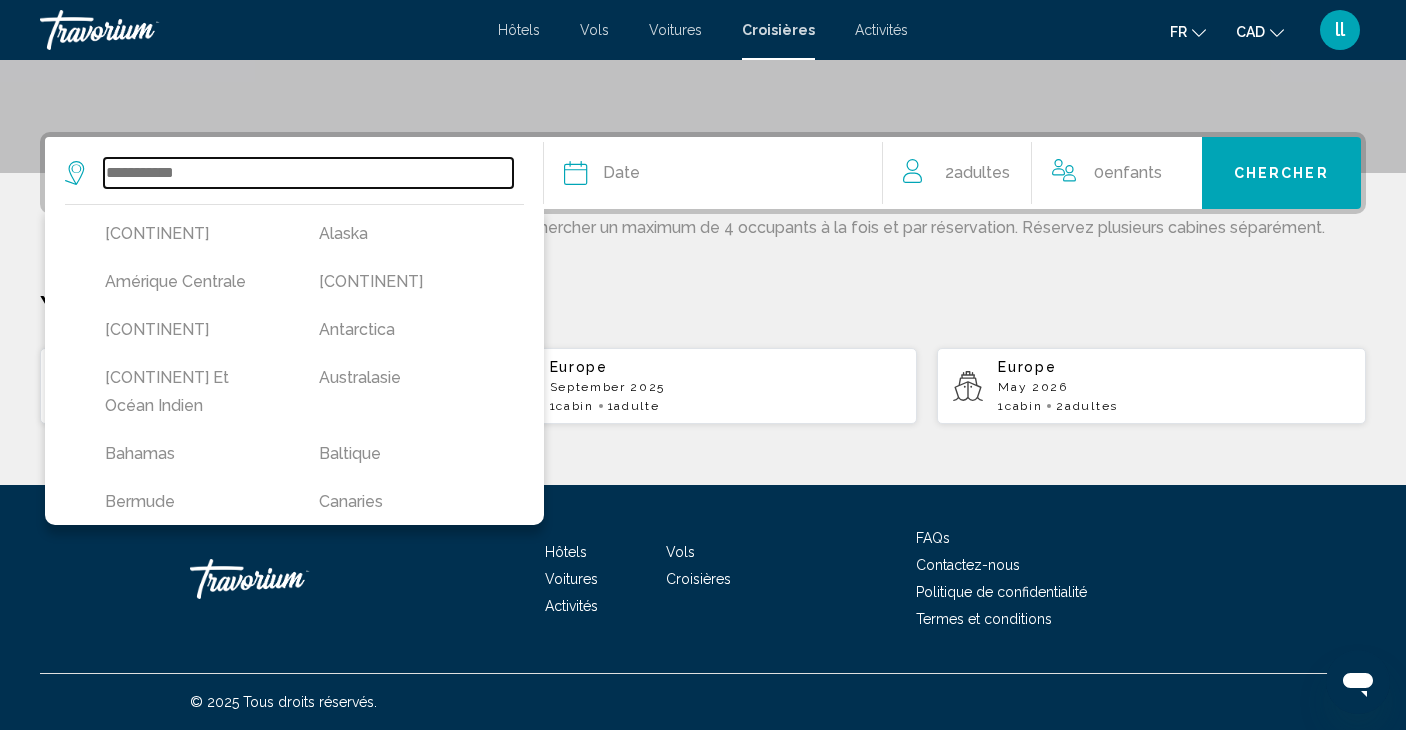 scroll, scrollTop: 430, scrollLeft: 0, axis: vertical 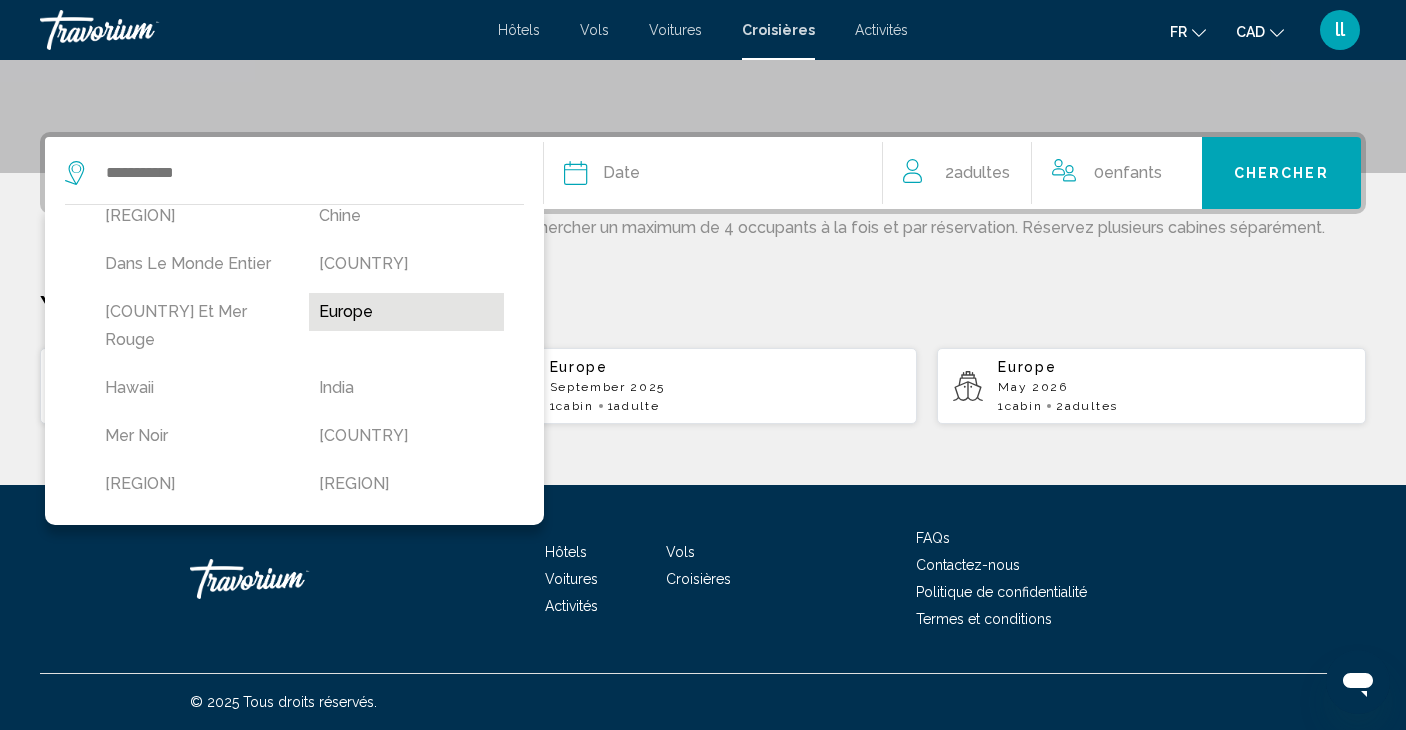 click on "Europe" at bounding box center (406, 312) 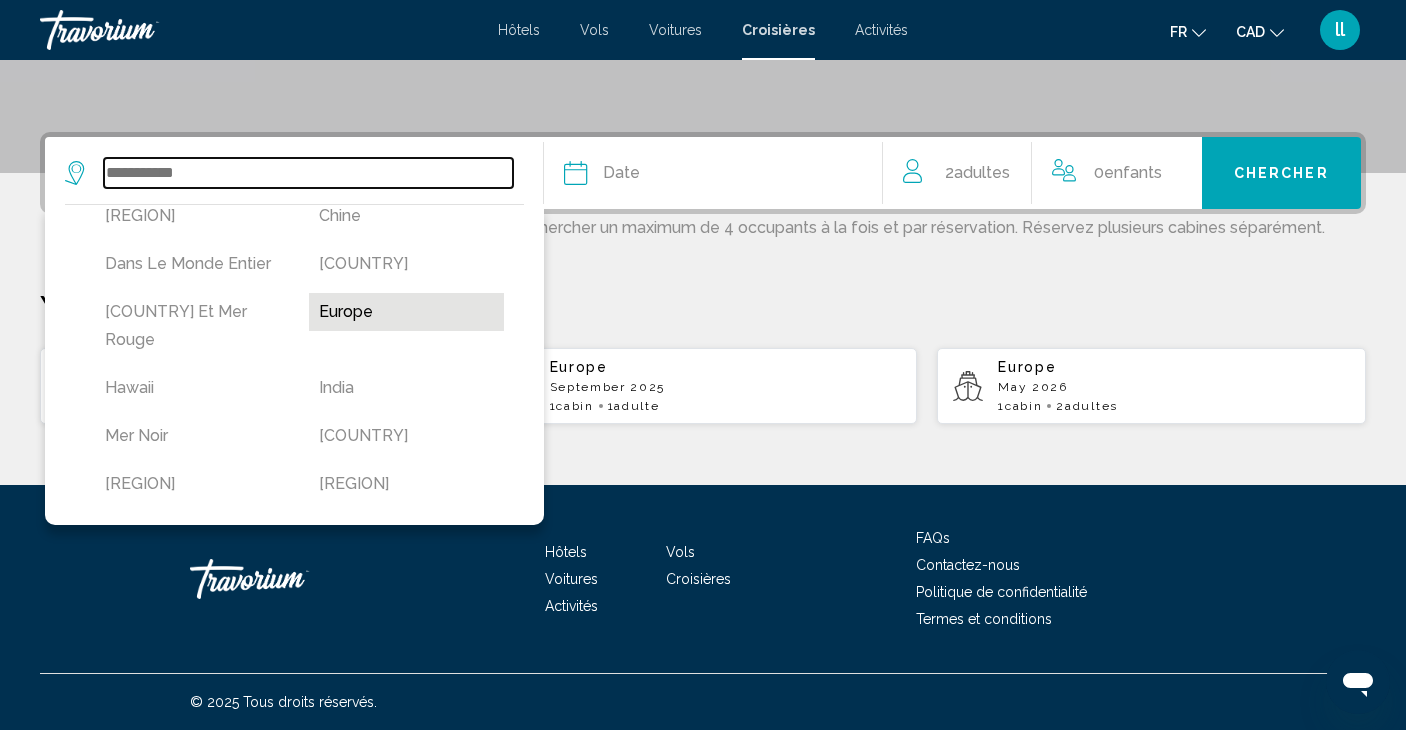 type on "******" 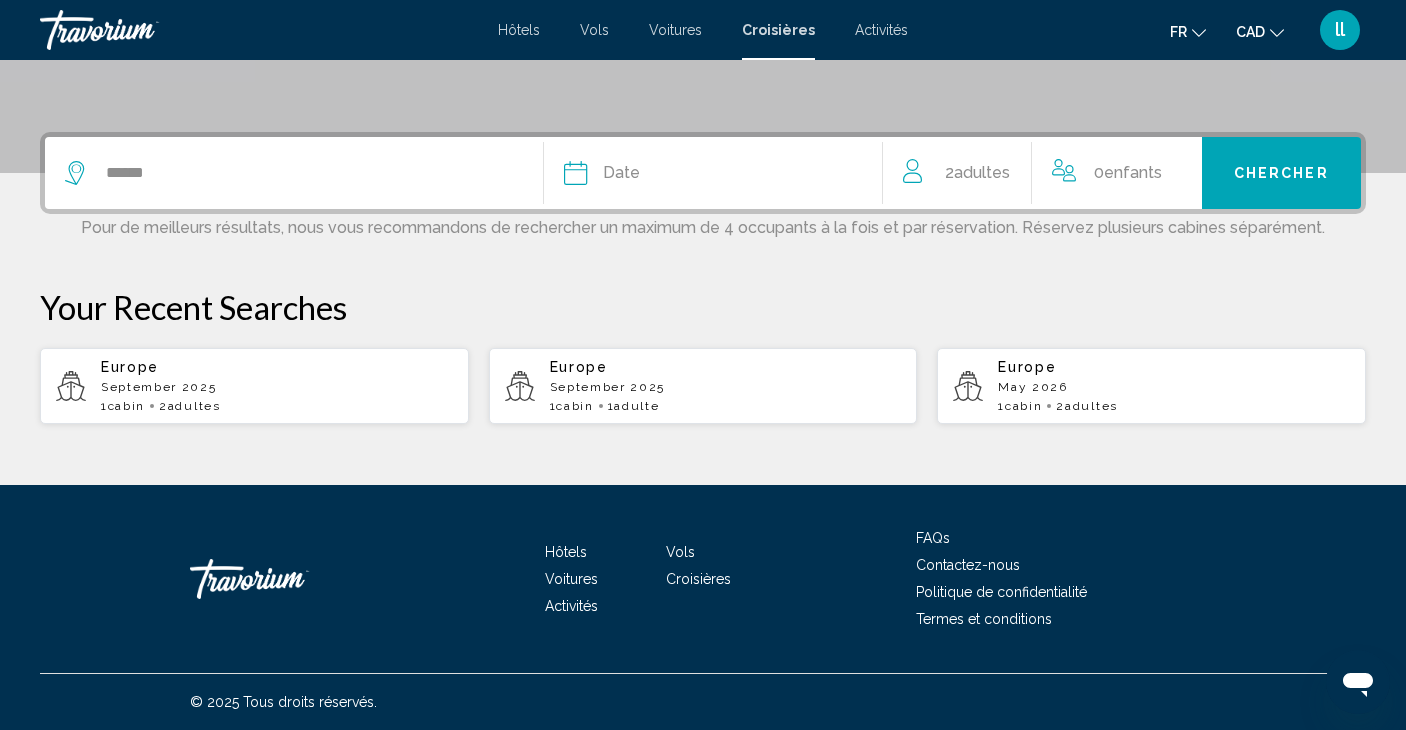 click on "Date
Janvier Février Mars Avril Peut Juin Juillet Août Septembre Octobre Novembre Décembre" 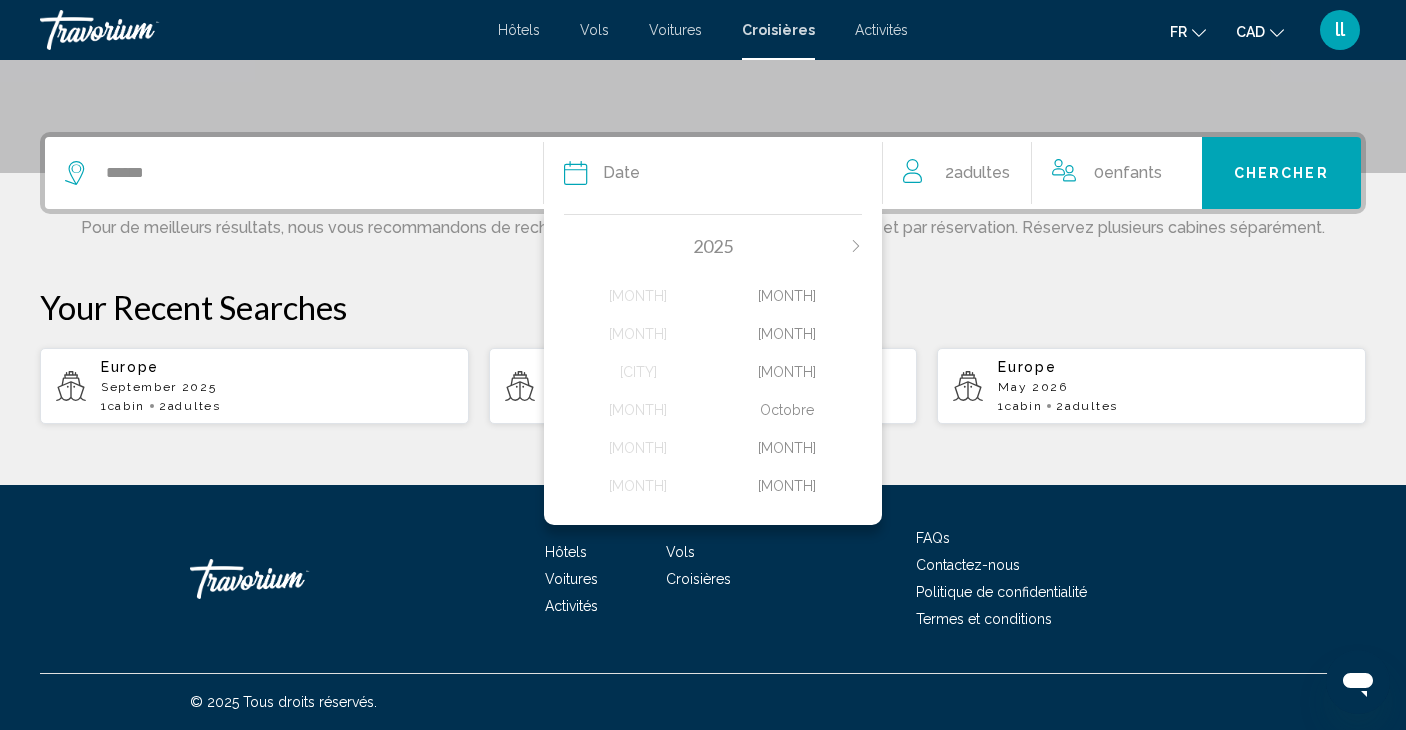 click on "[MONTH]" 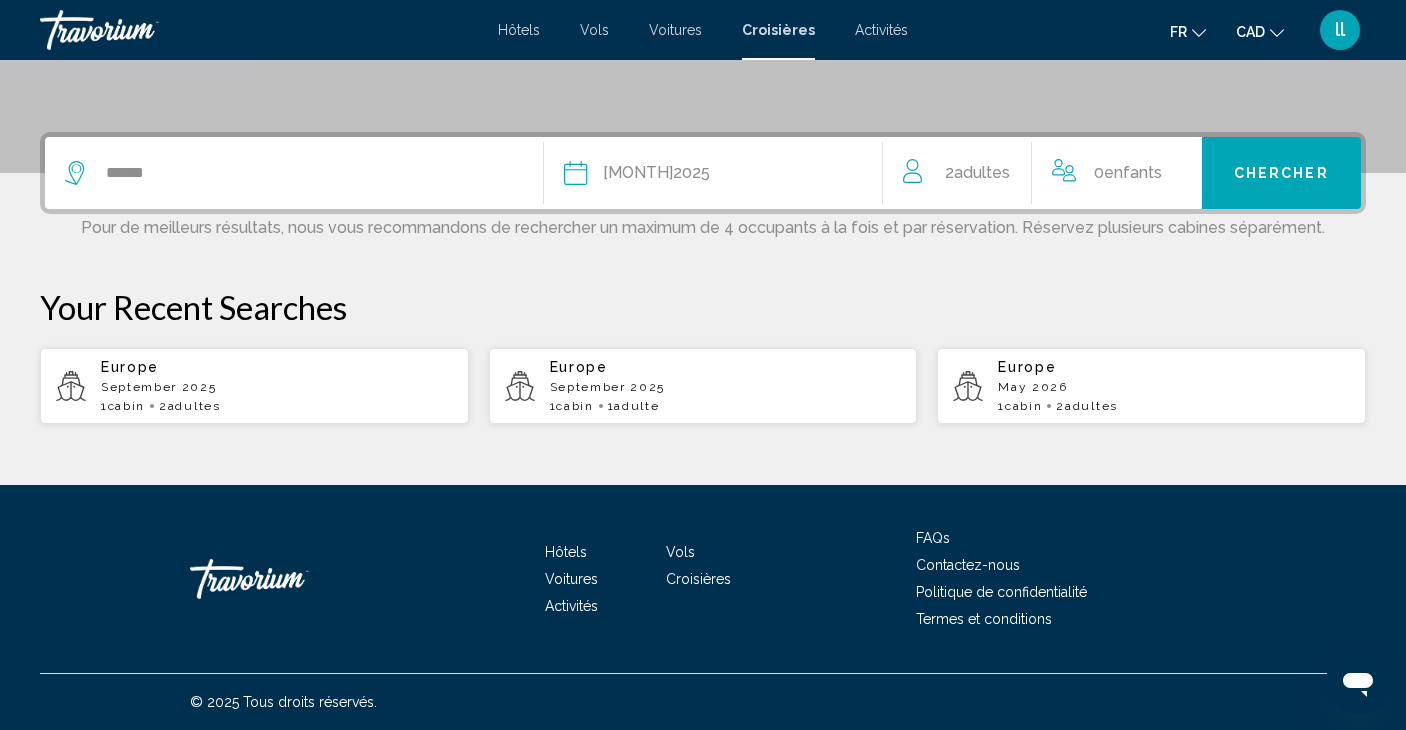 click on "Adultes" 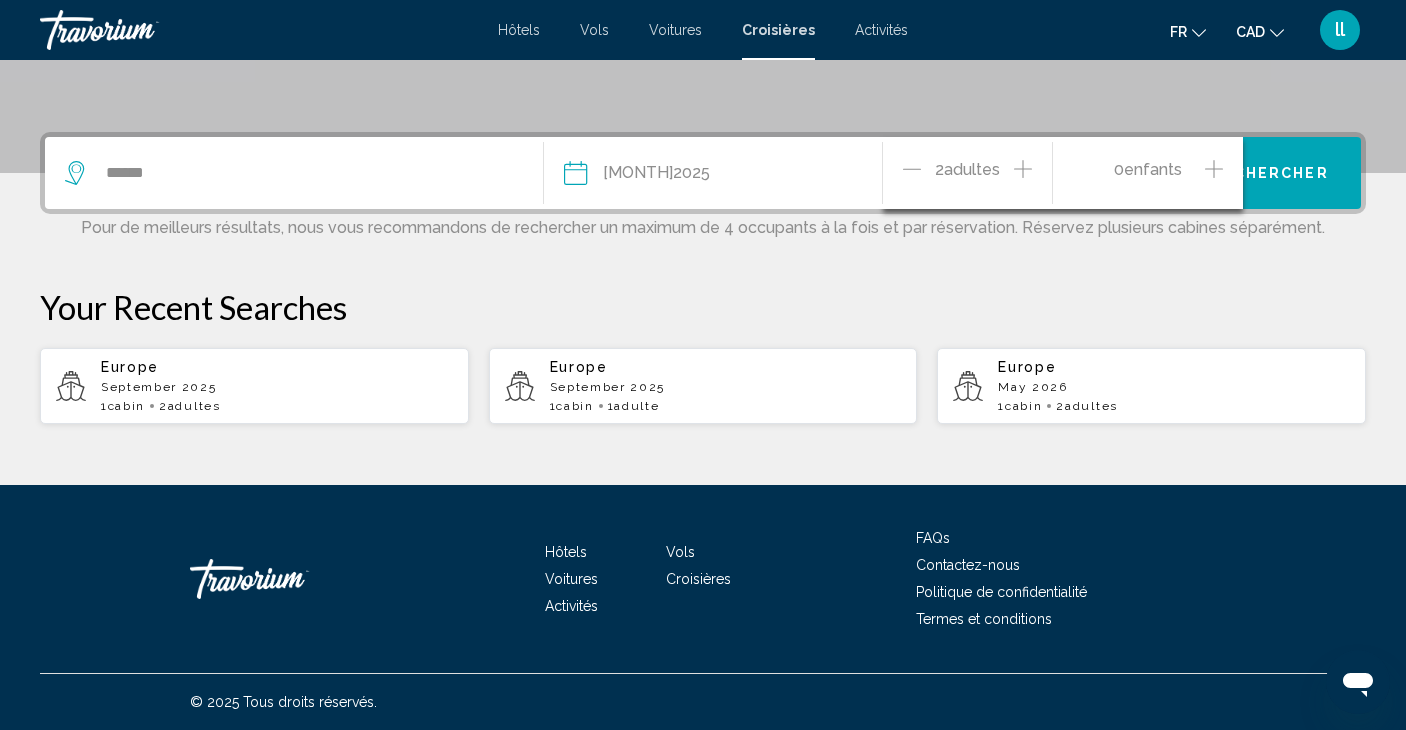 click on "2  Adulte Adultes" 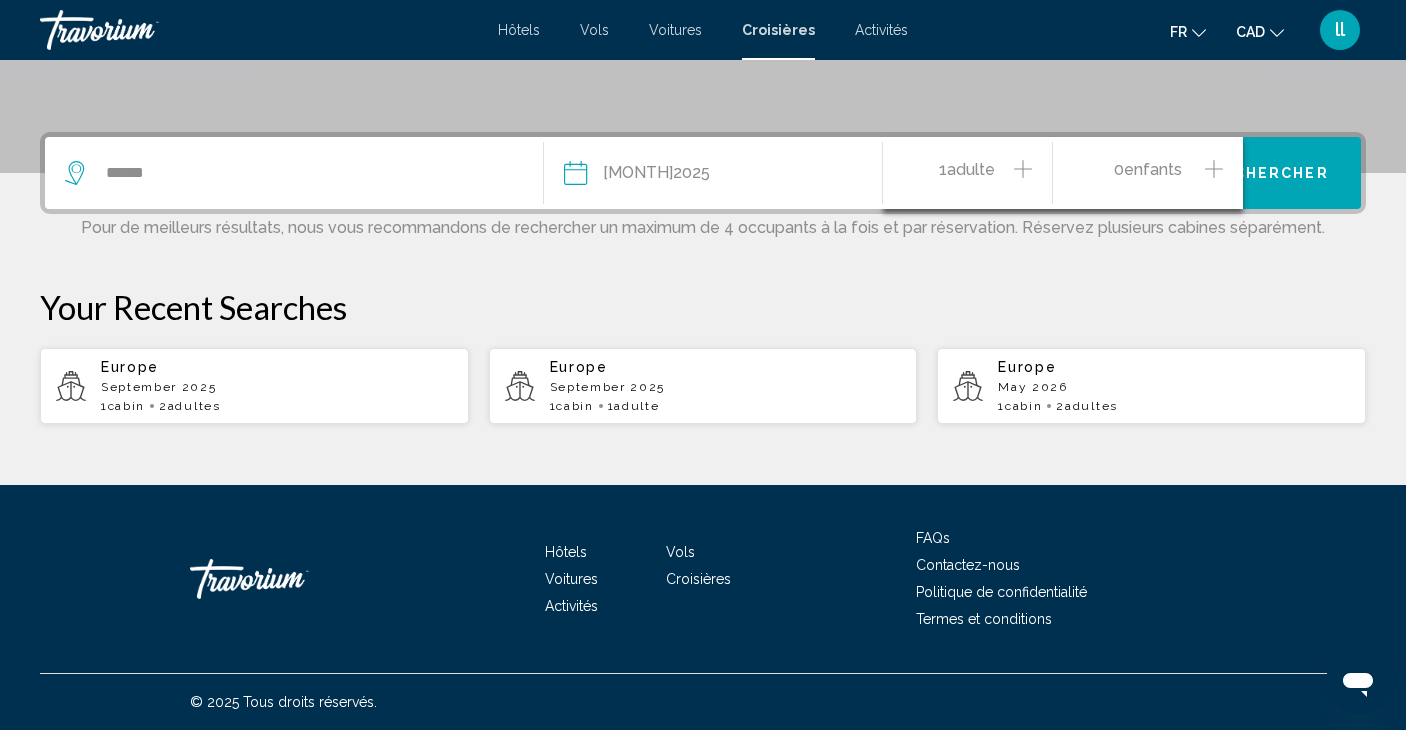 click on "Chercher" at bounding box center (1281, 174) 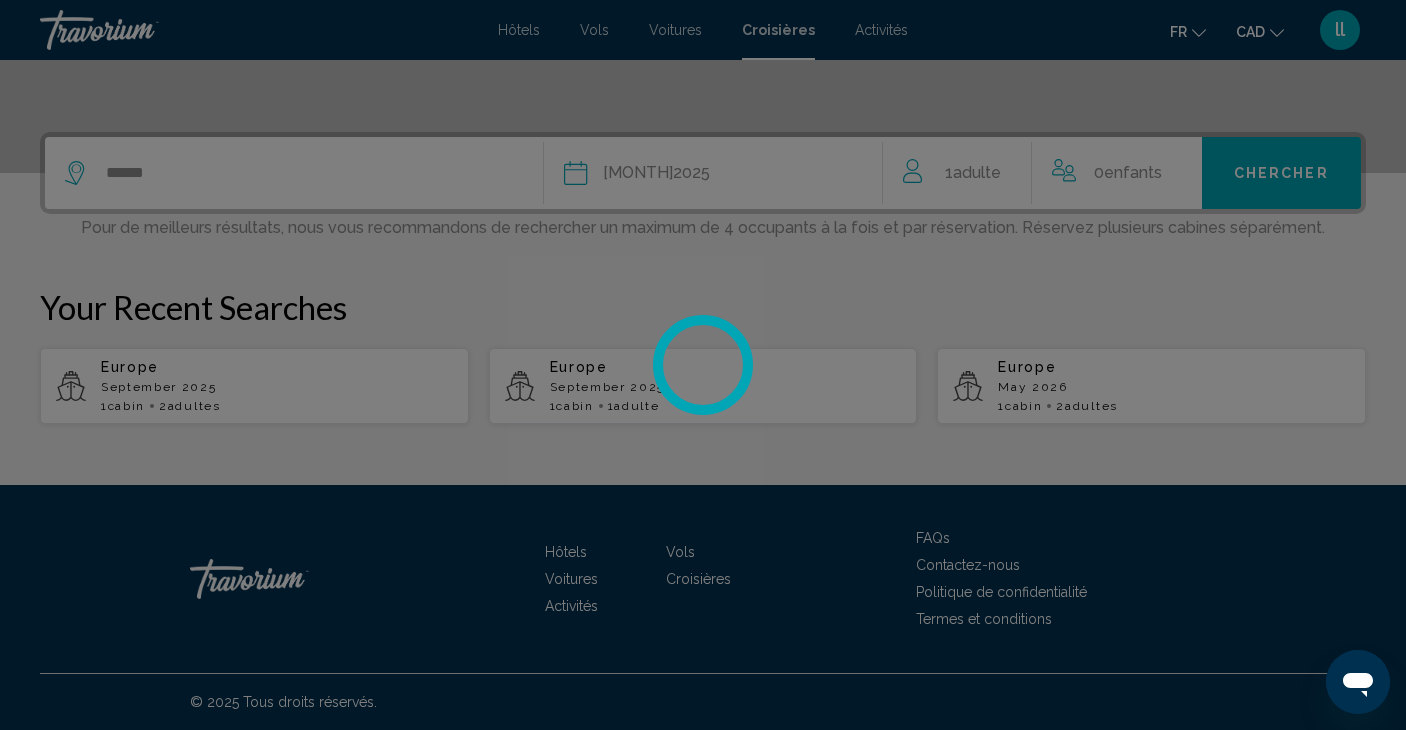 scroll, scrollTop: 433, scrollLeft: 0, axis: vertical 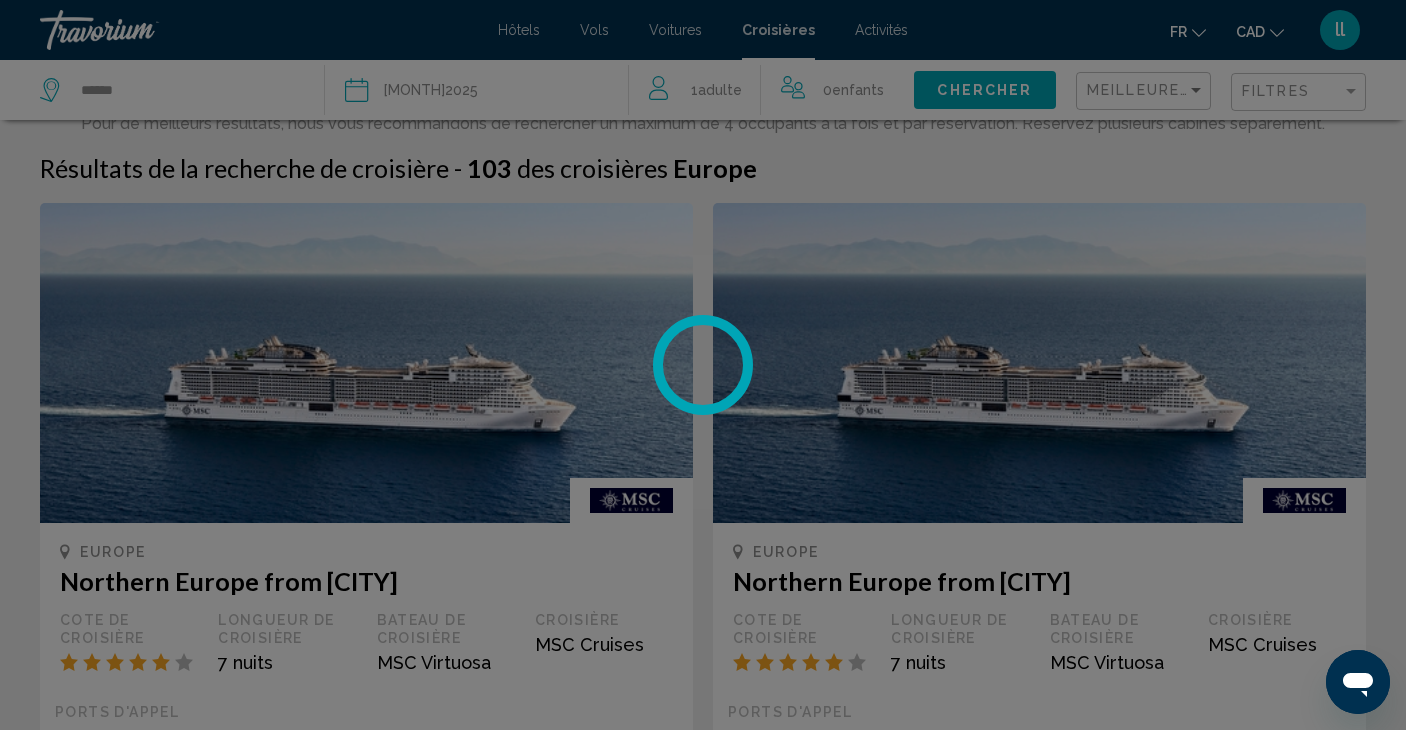 click at bounding box center (703, 365) 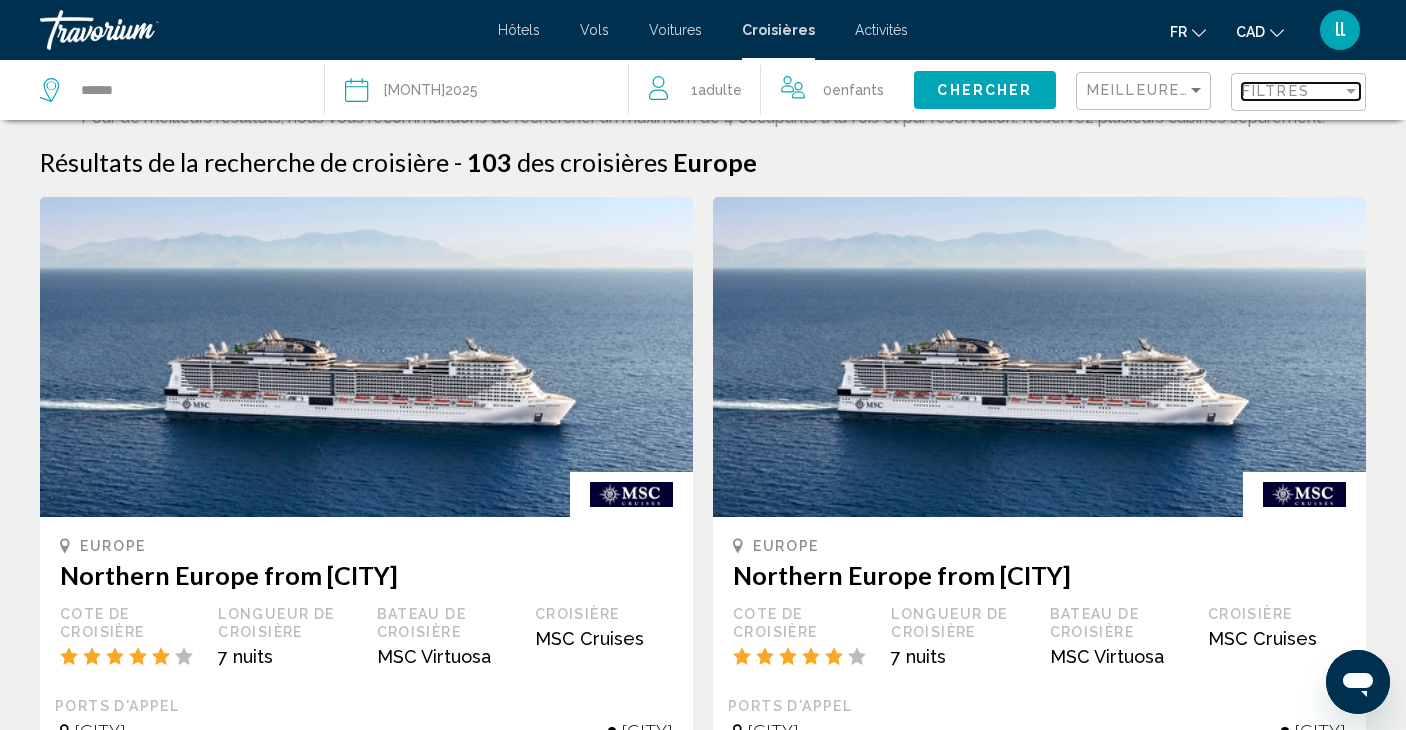 click on "Filtres" at bounding box center (1276, 91) 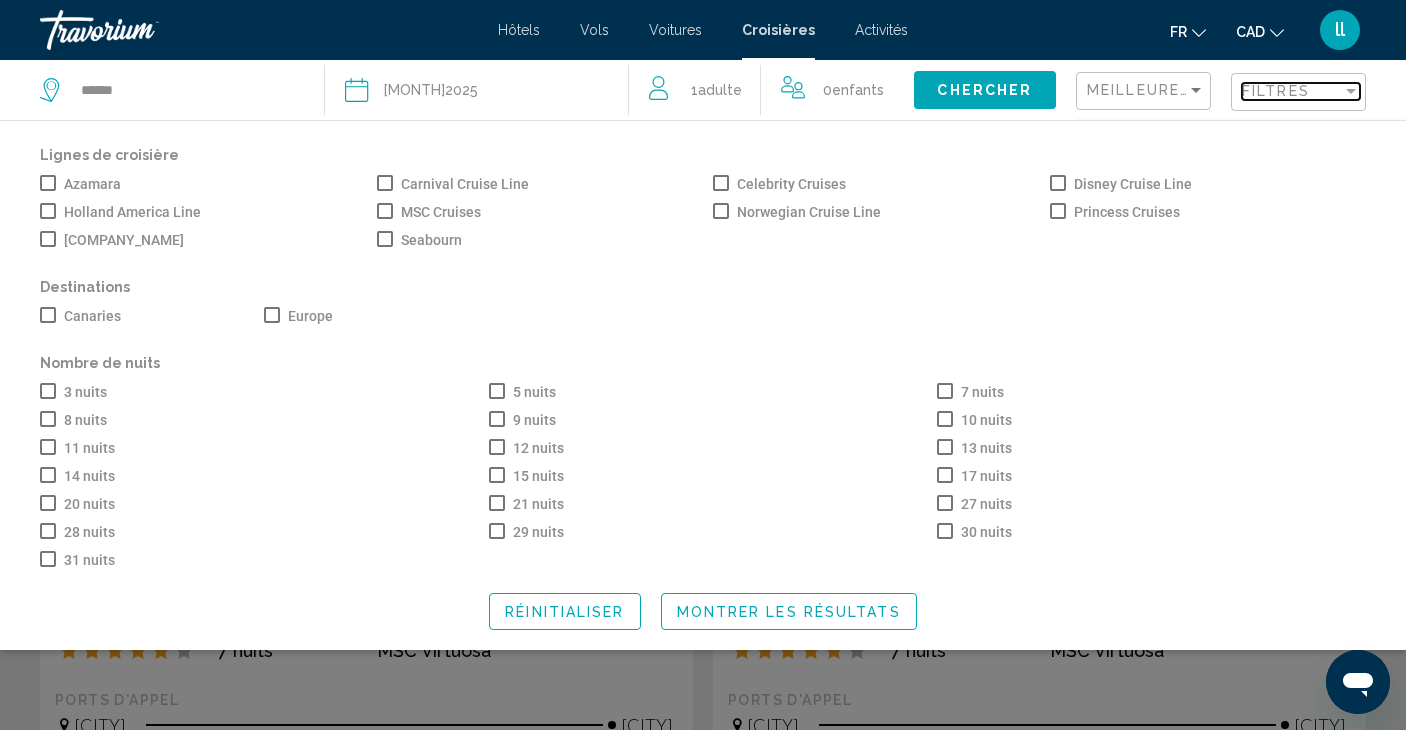 scroll, scrollTop: 26, scrollLeft: 0, axis: vertical 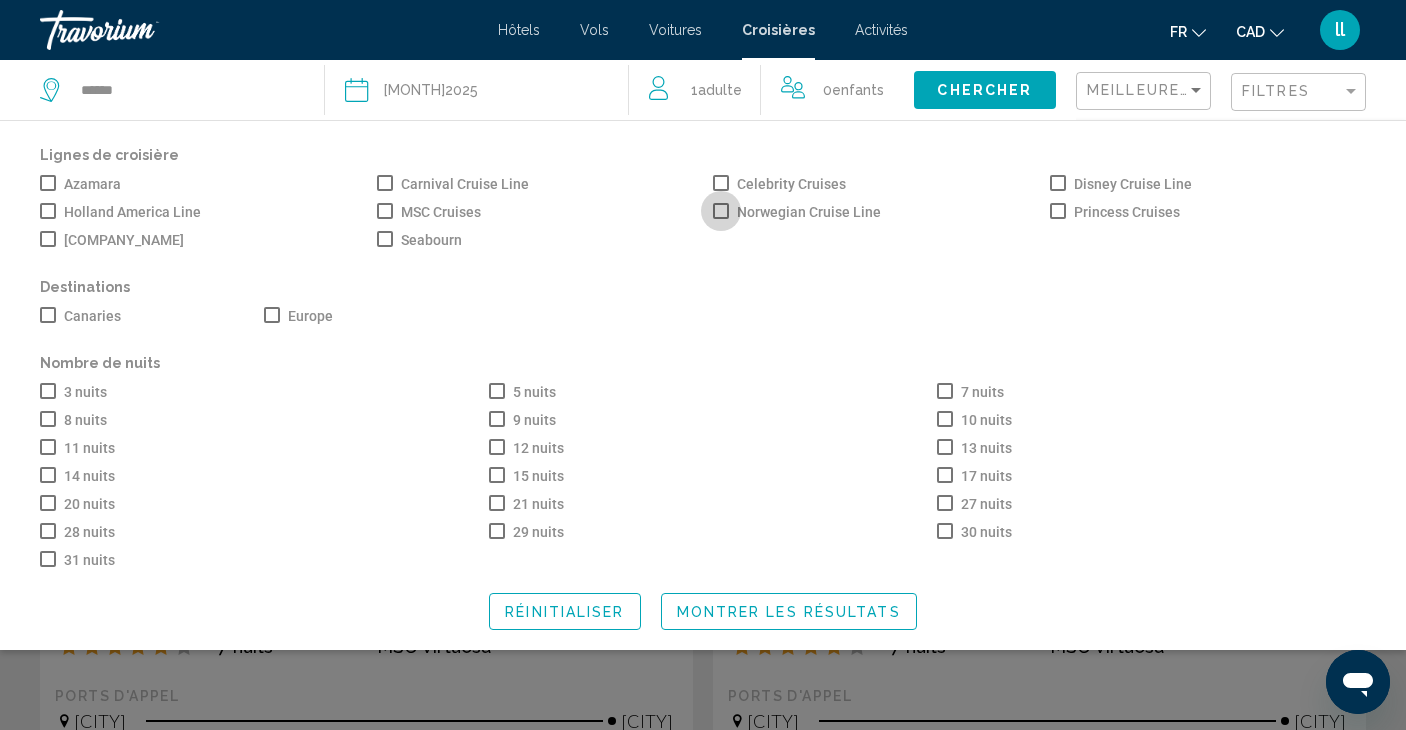 click at bounding box center (721, 211) 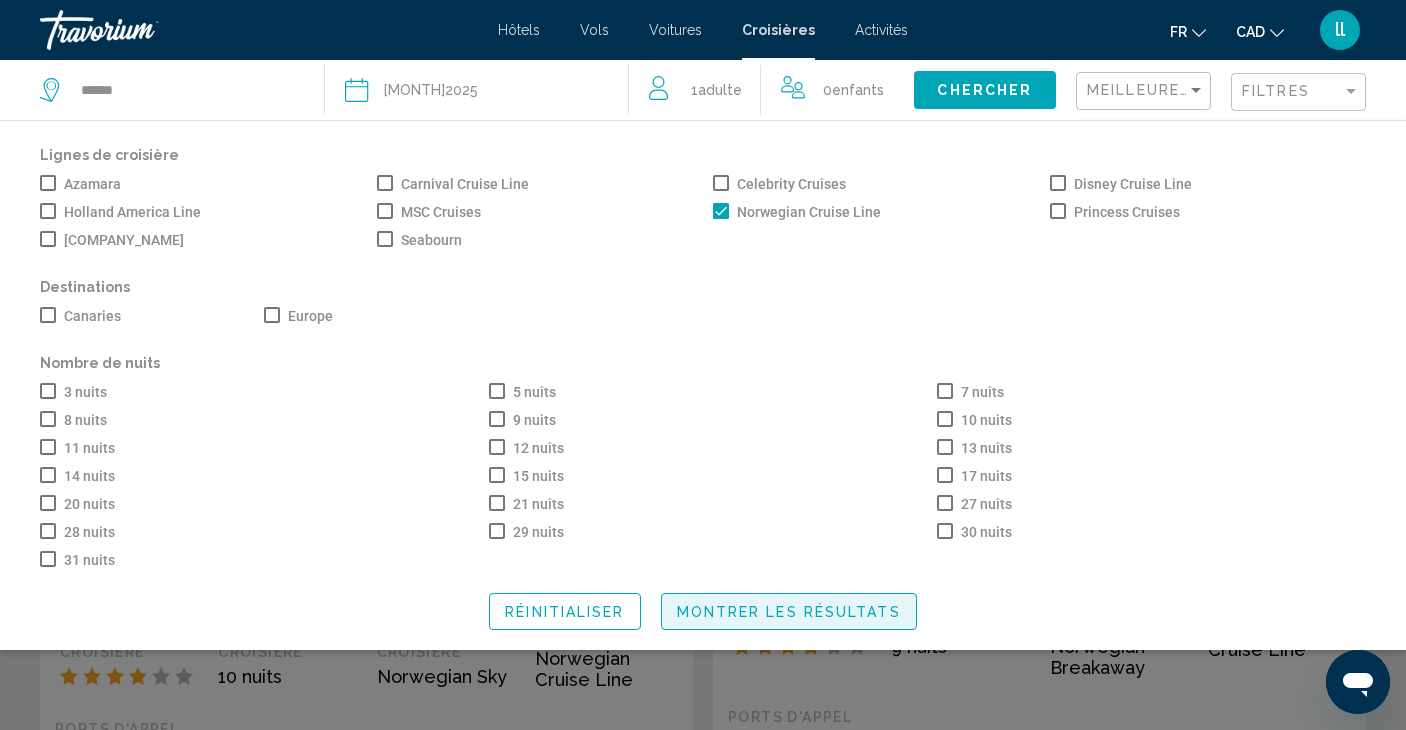 click on "Montrer les résultats" 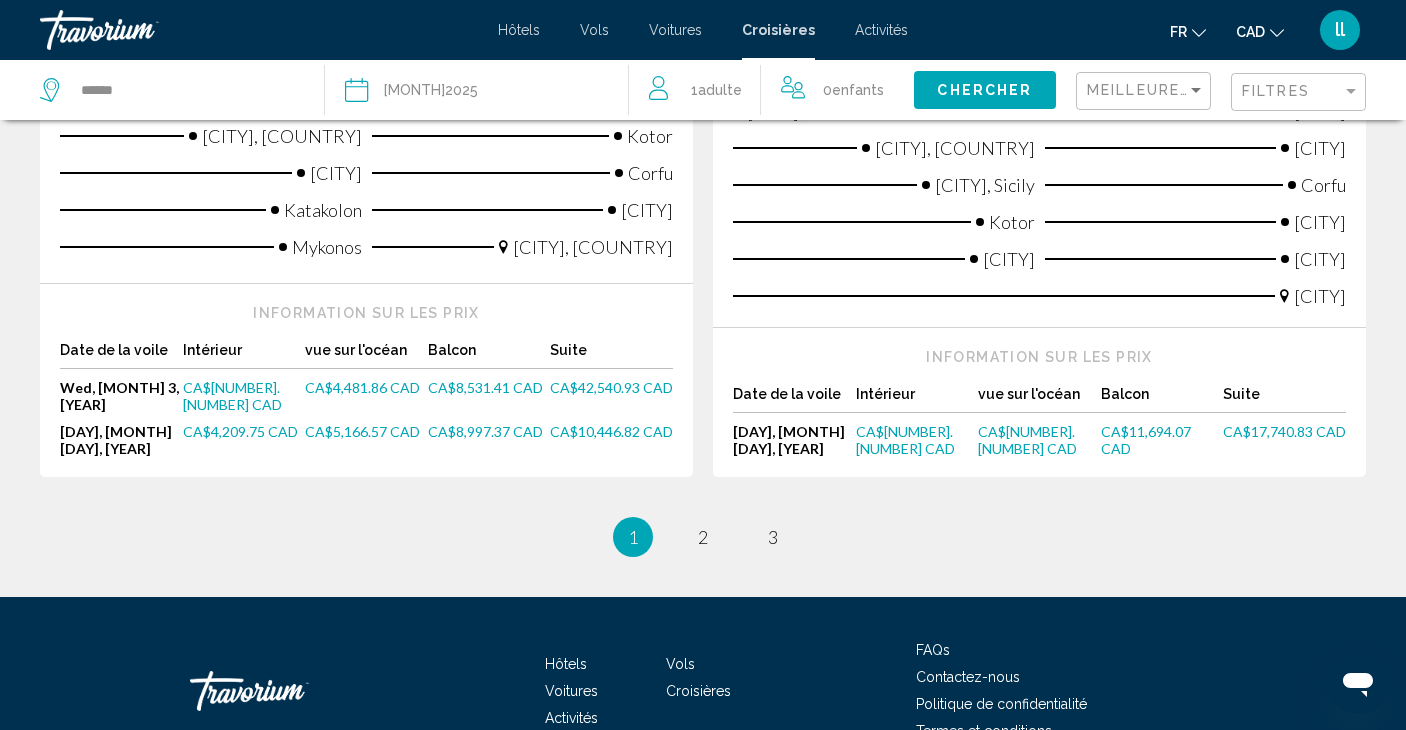 scroll, scrollTop: 2595, scrollLeft: 0, axis: vertical 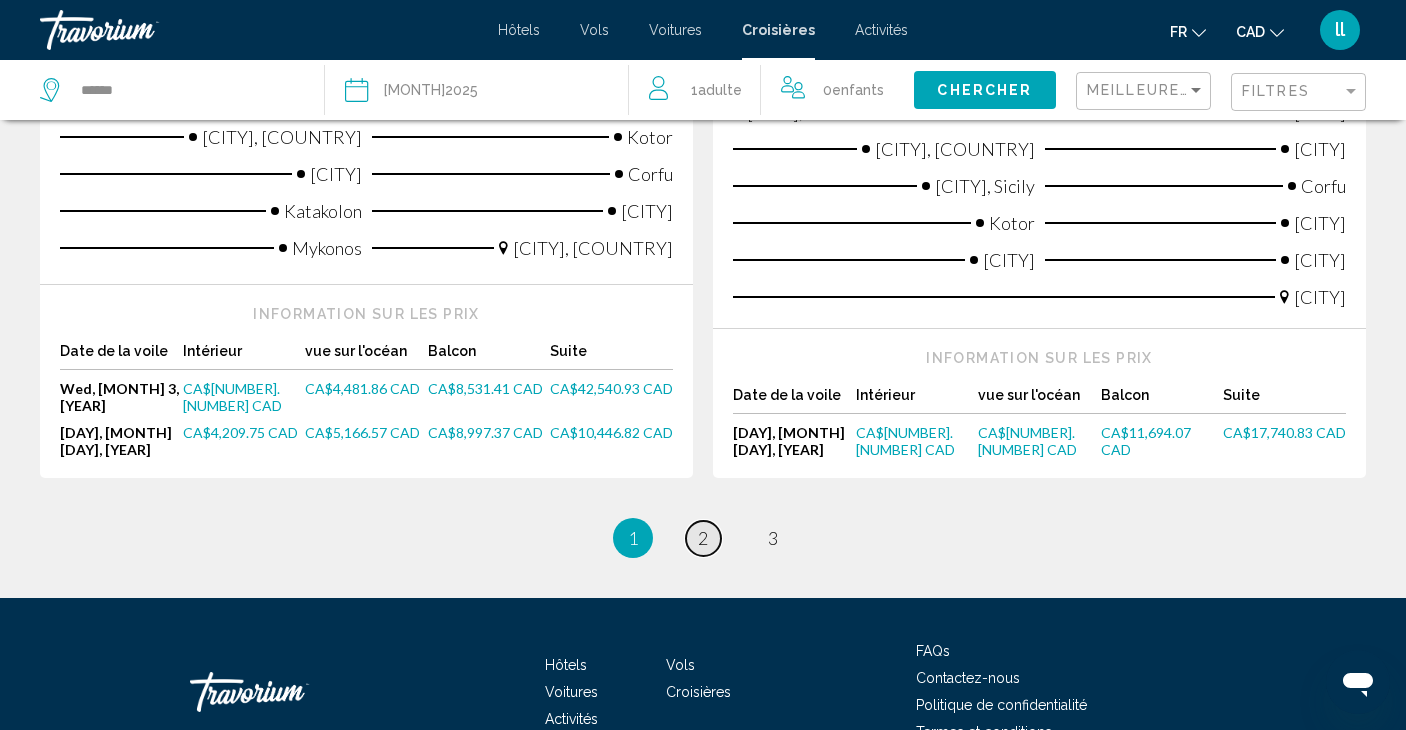 click on "page  2" at bounding box center (703, 538) 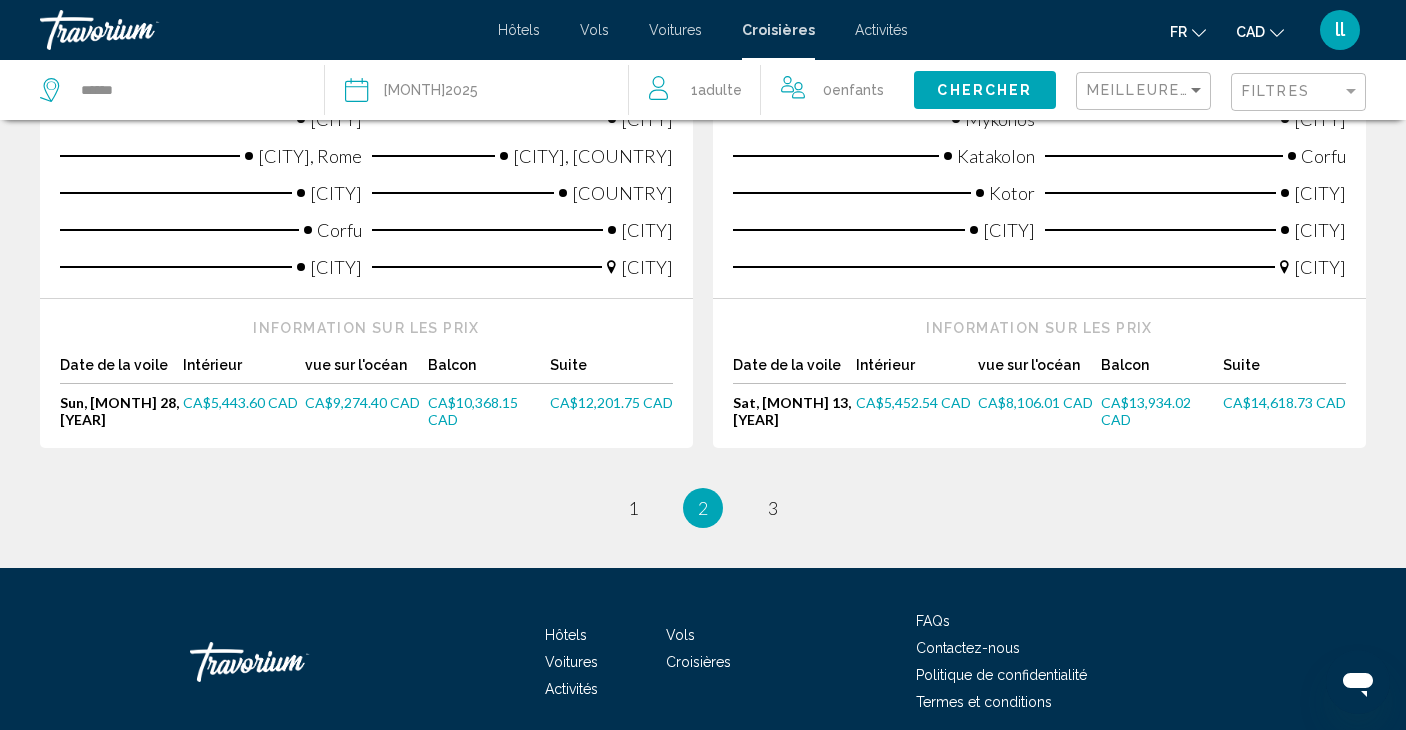 scroll, scrollTop: 0, scrollLeft: 0, axis: both 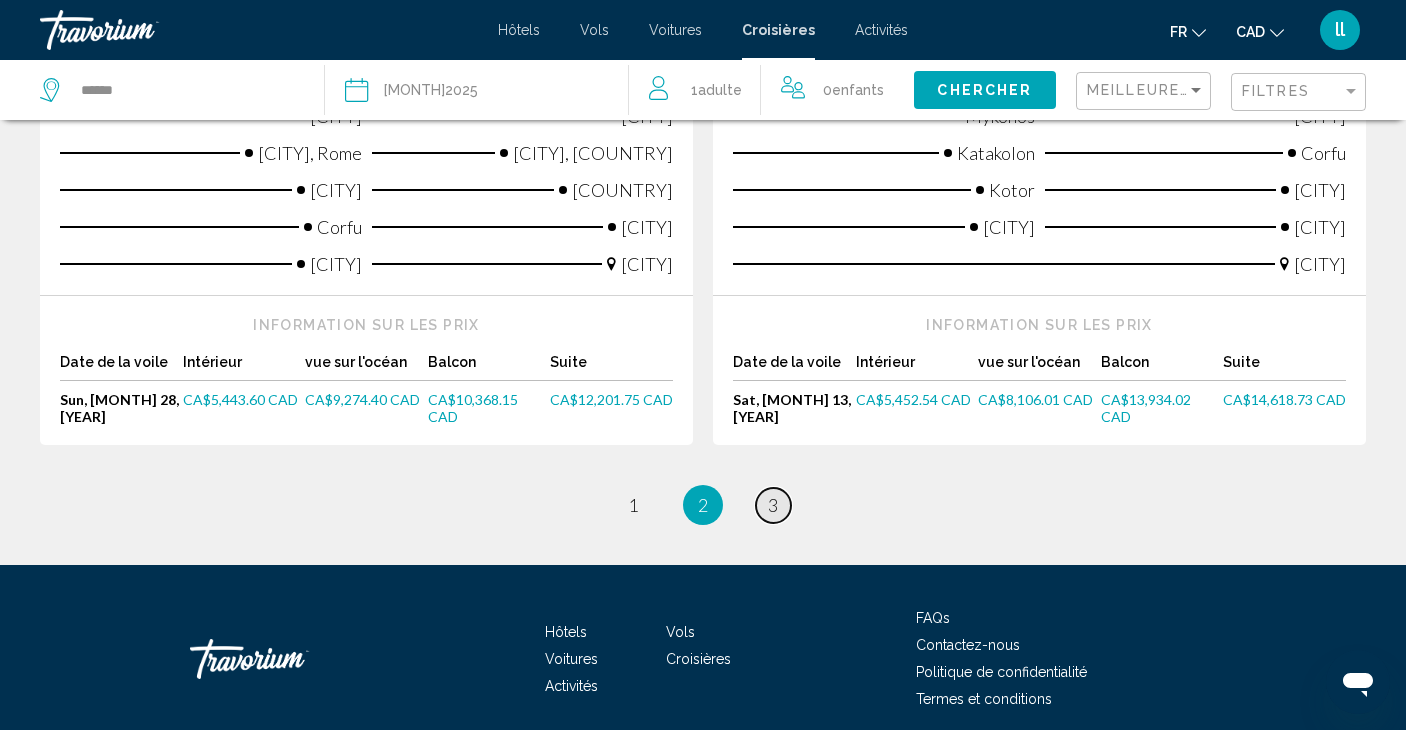 click on "3" at bounding box center [773, 505] 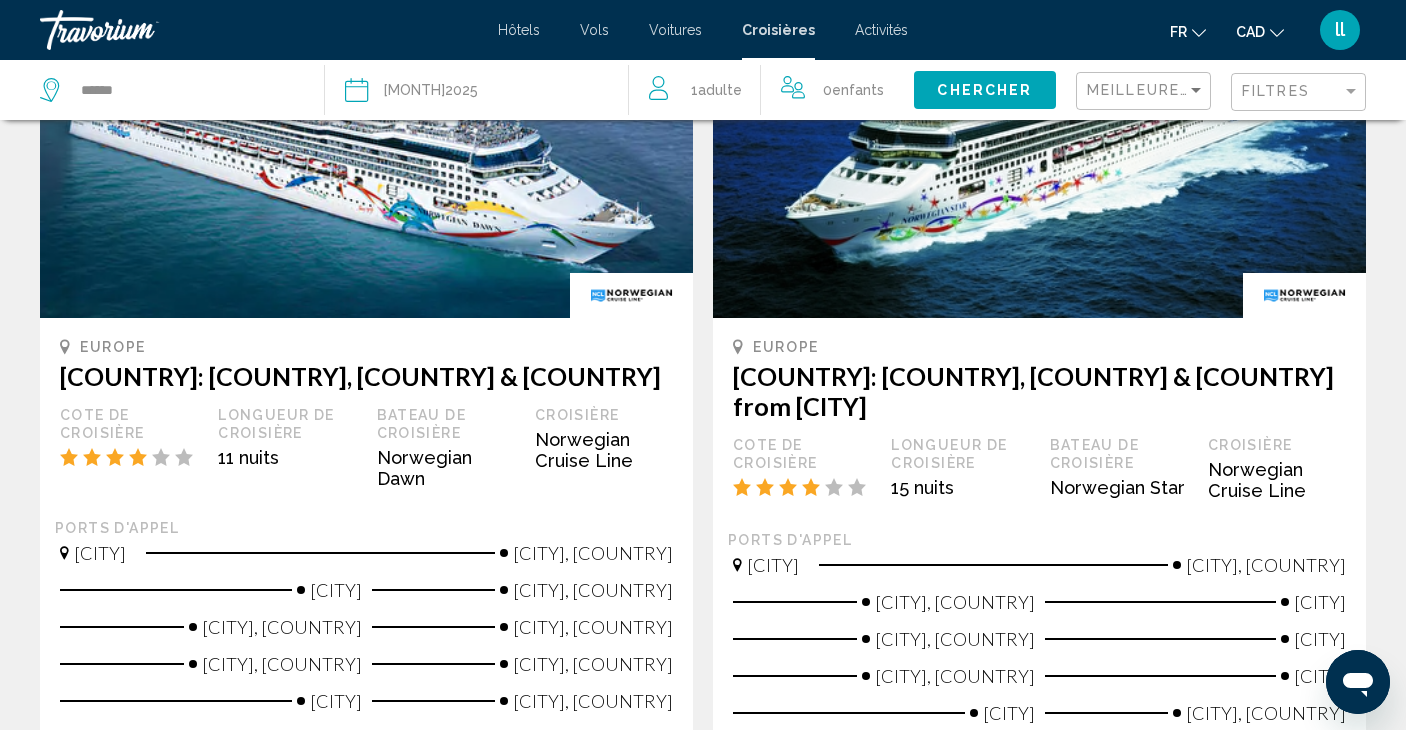 scroll, scrollTop: 210, scrollLeft: 0, axis: vertical 